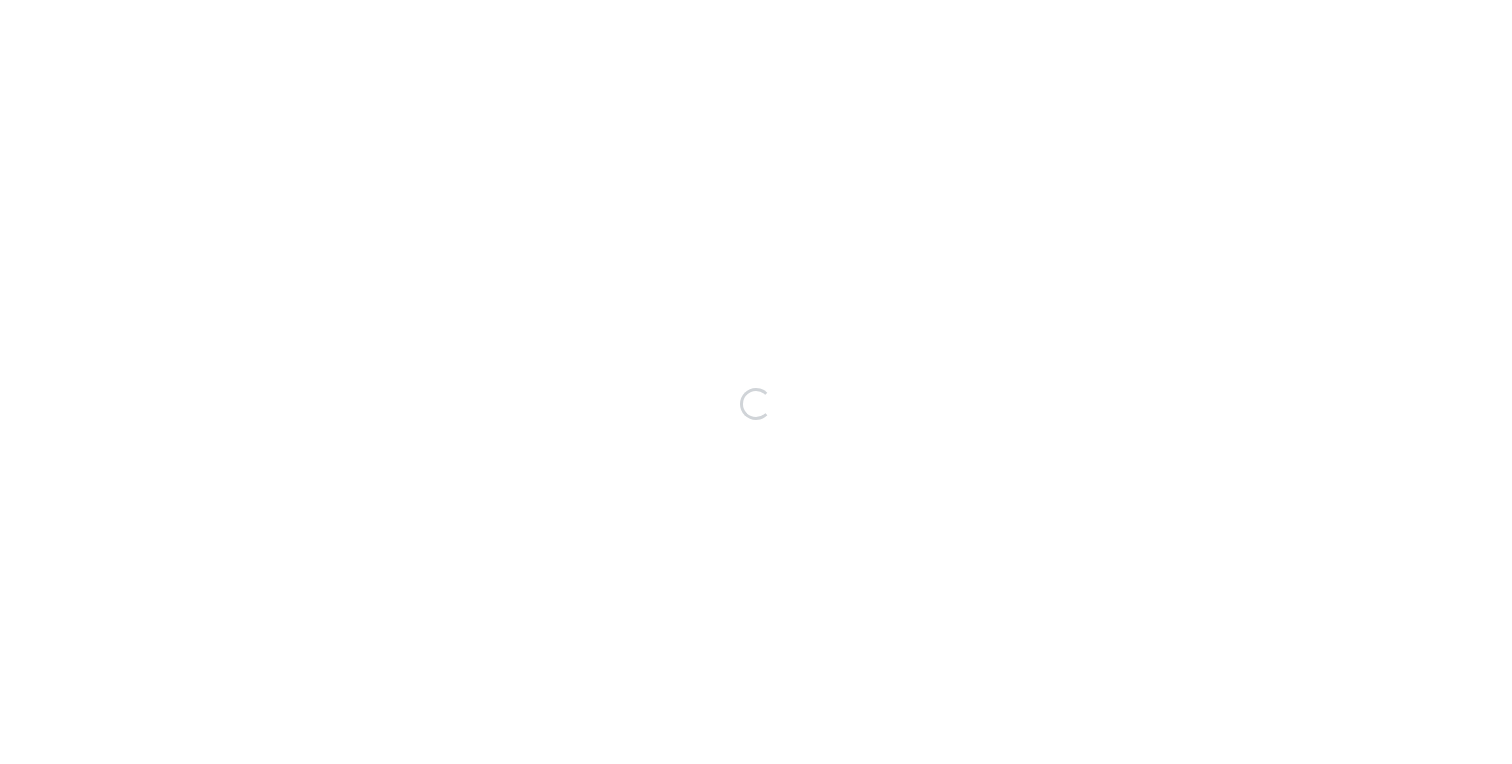 scroll, scrollTop: 0, scrollLeft: 0, axis: both 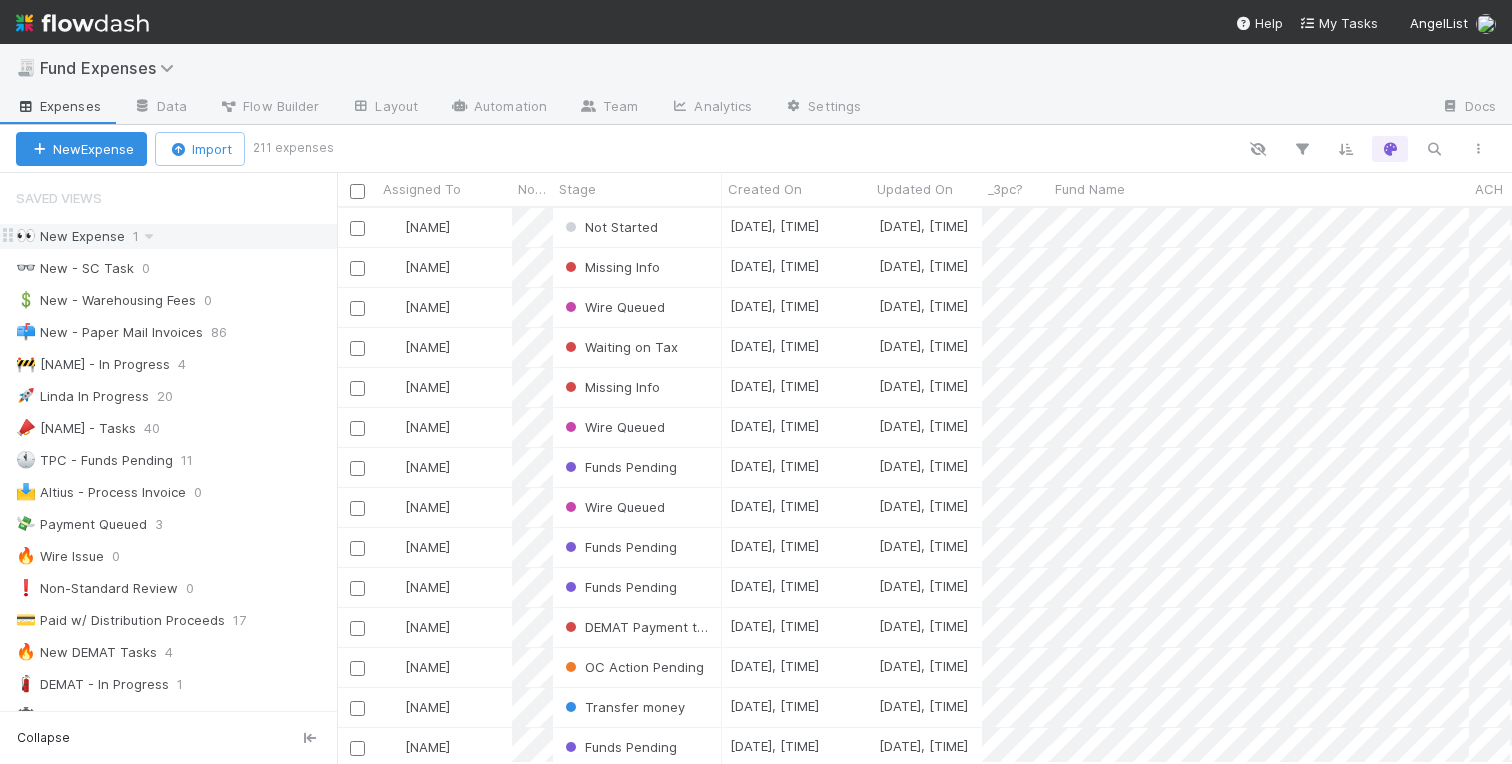 click on "👀 New Expense" at bounding box center [70, 236] 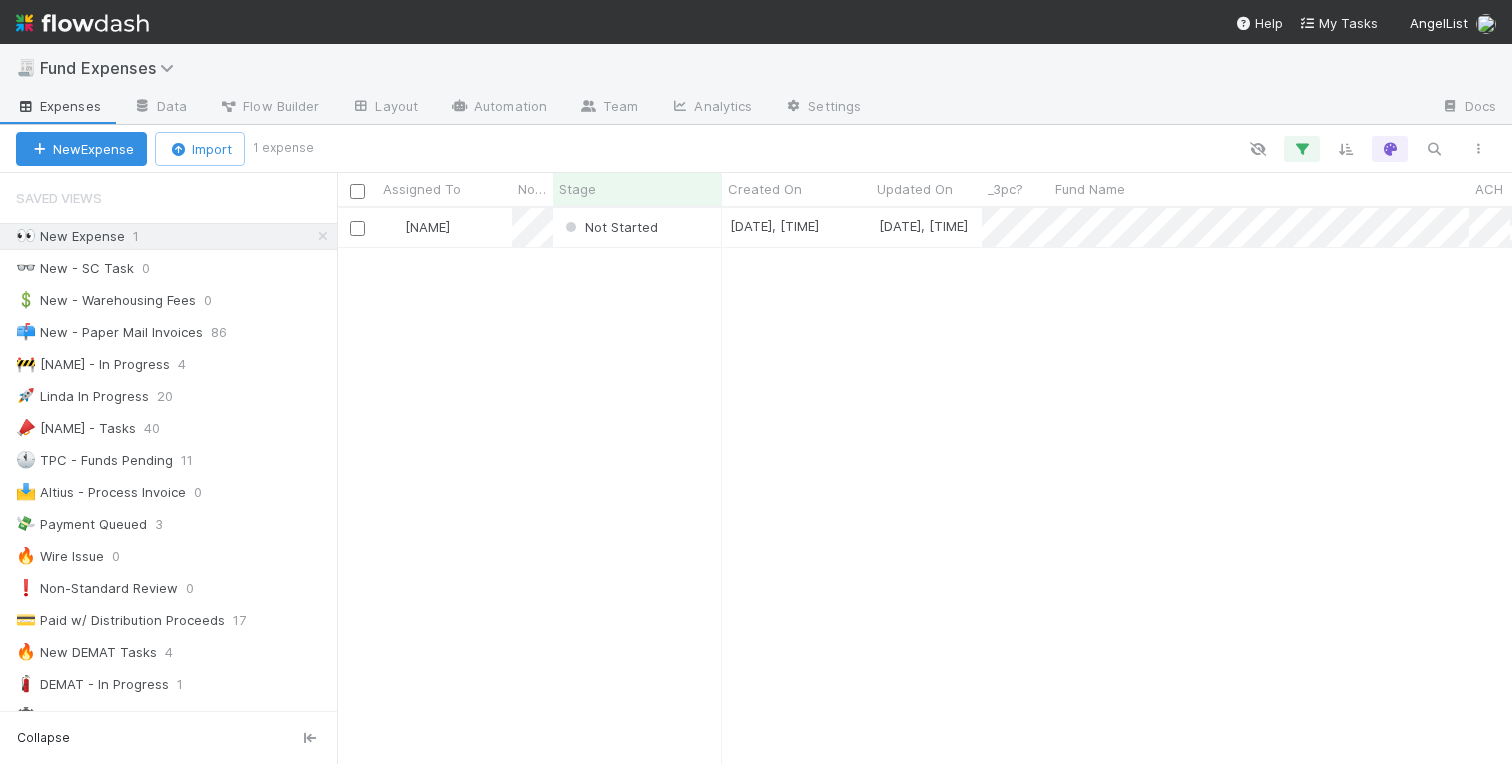 scroll, scrollTop: 0, scrollLeft: 1, axis: horizontal 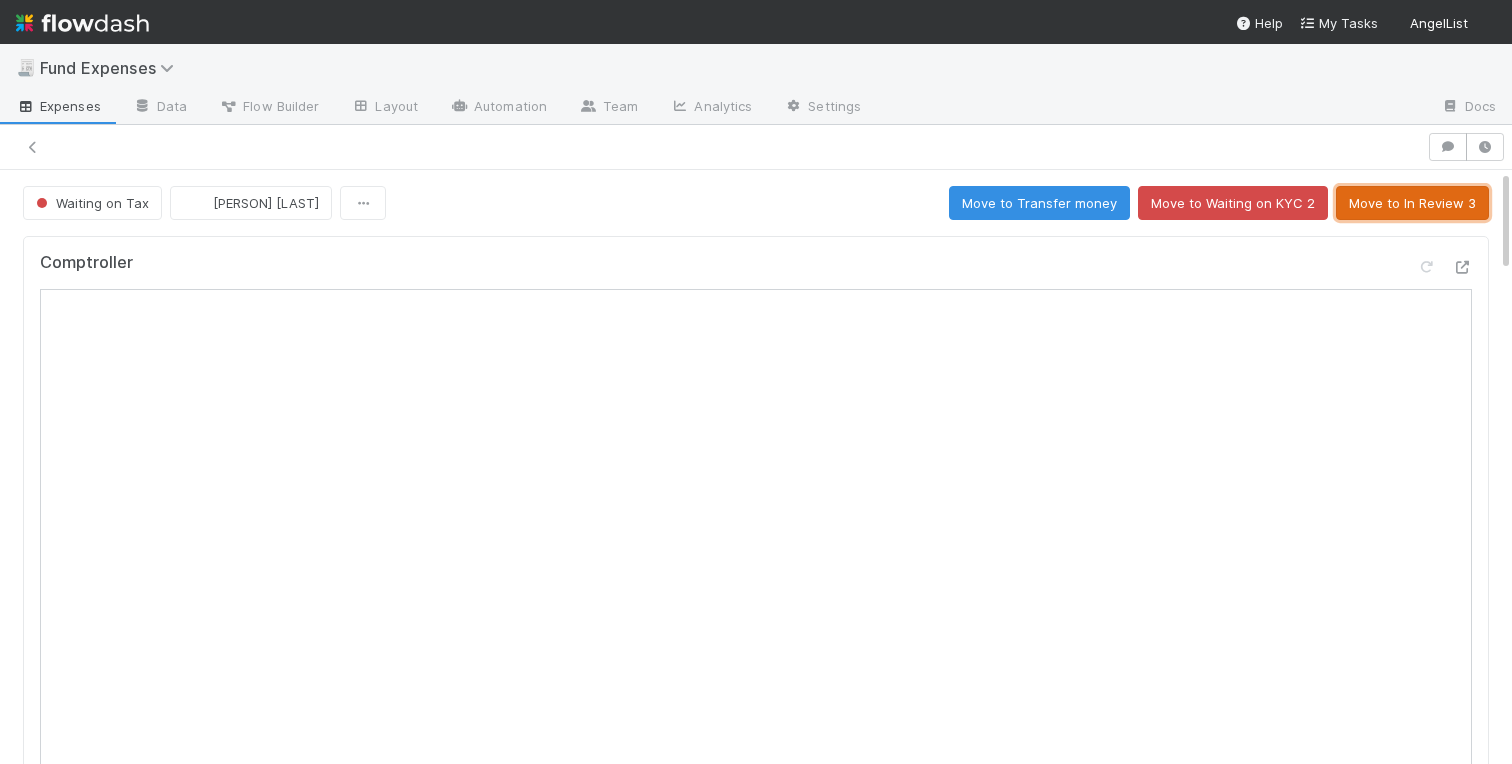 click on "Move to In Review 3" at bounding box center (1412, 203) 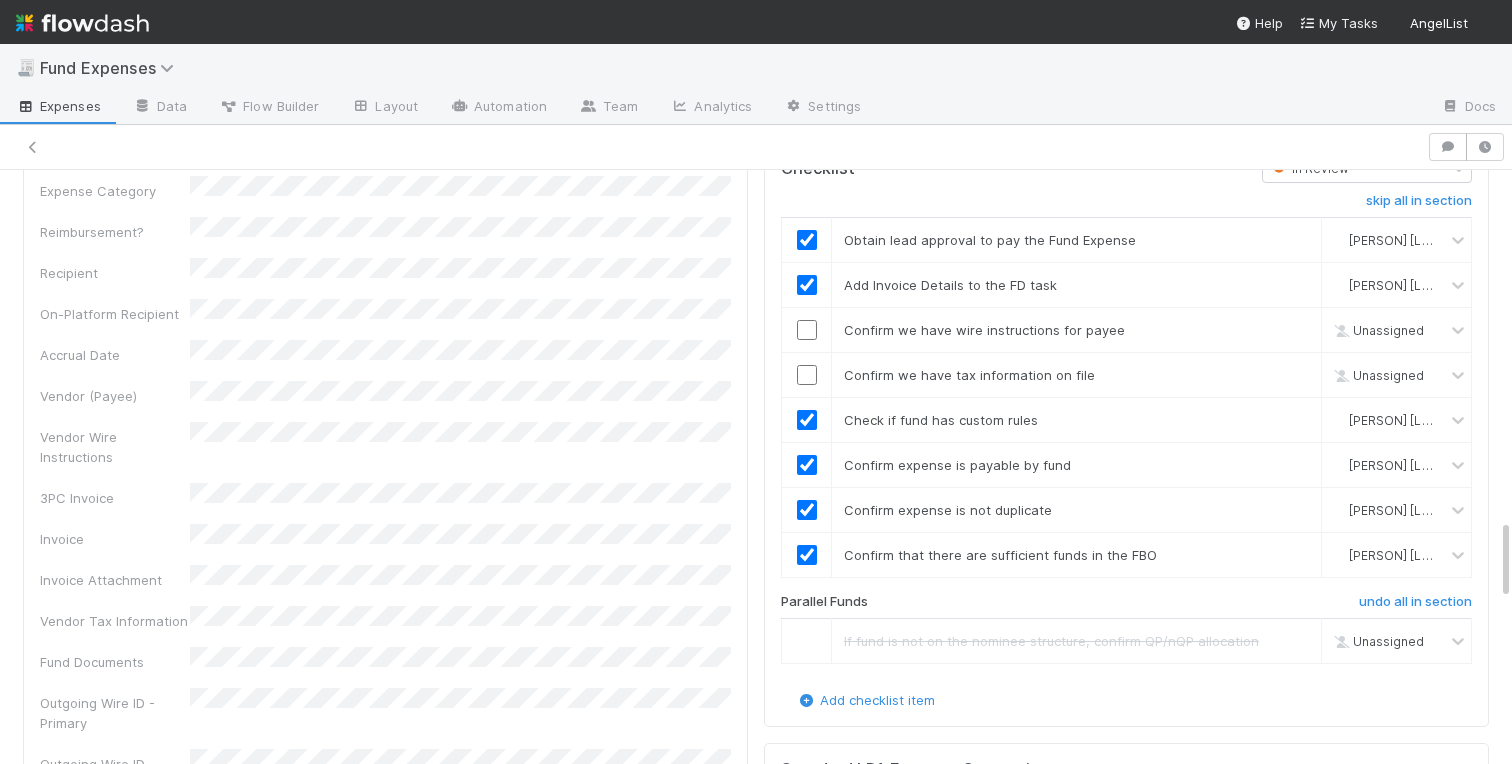 scroll, scrollTop: 2561, scrollLeft: 0, axis: vertical 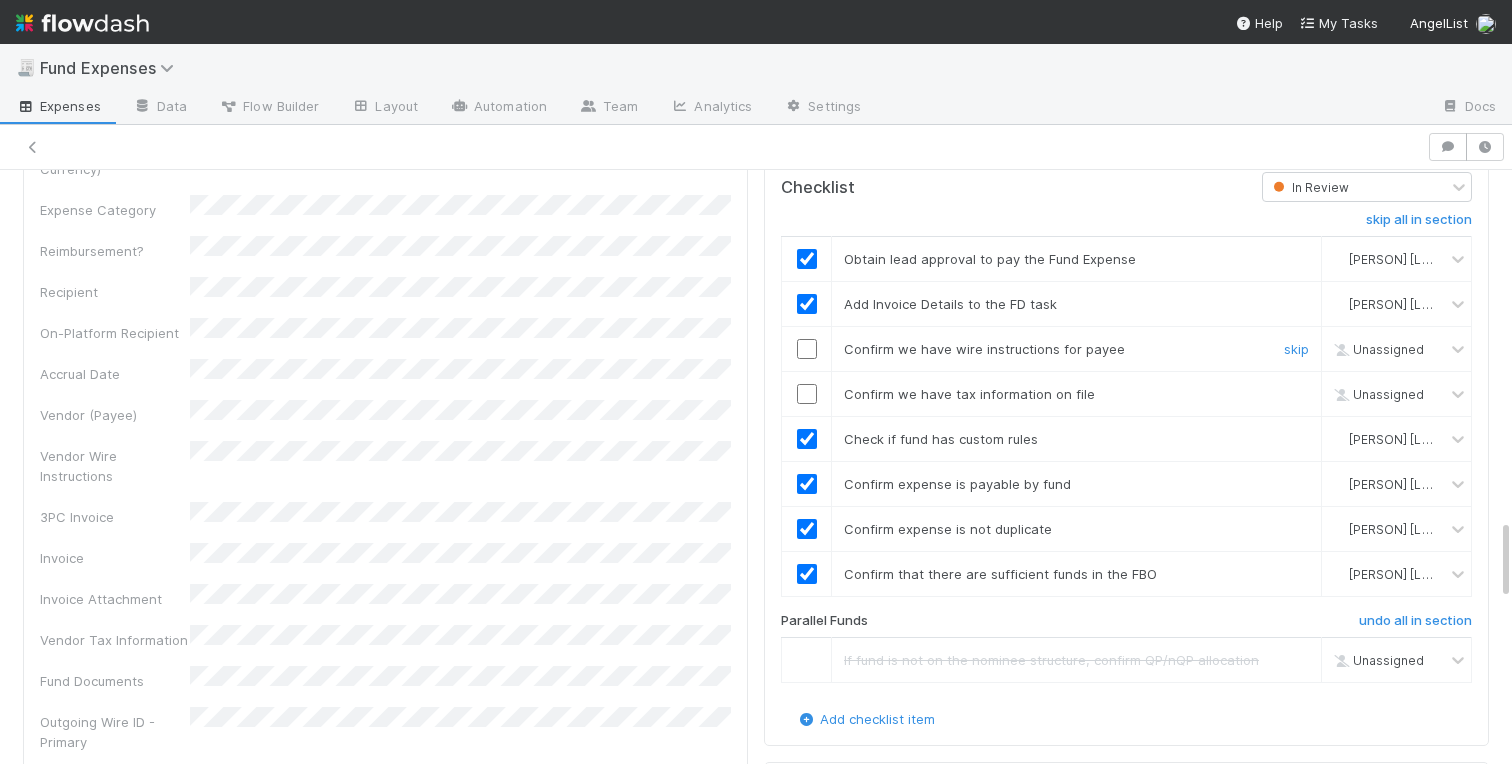 click at bounding box center (807, 349) 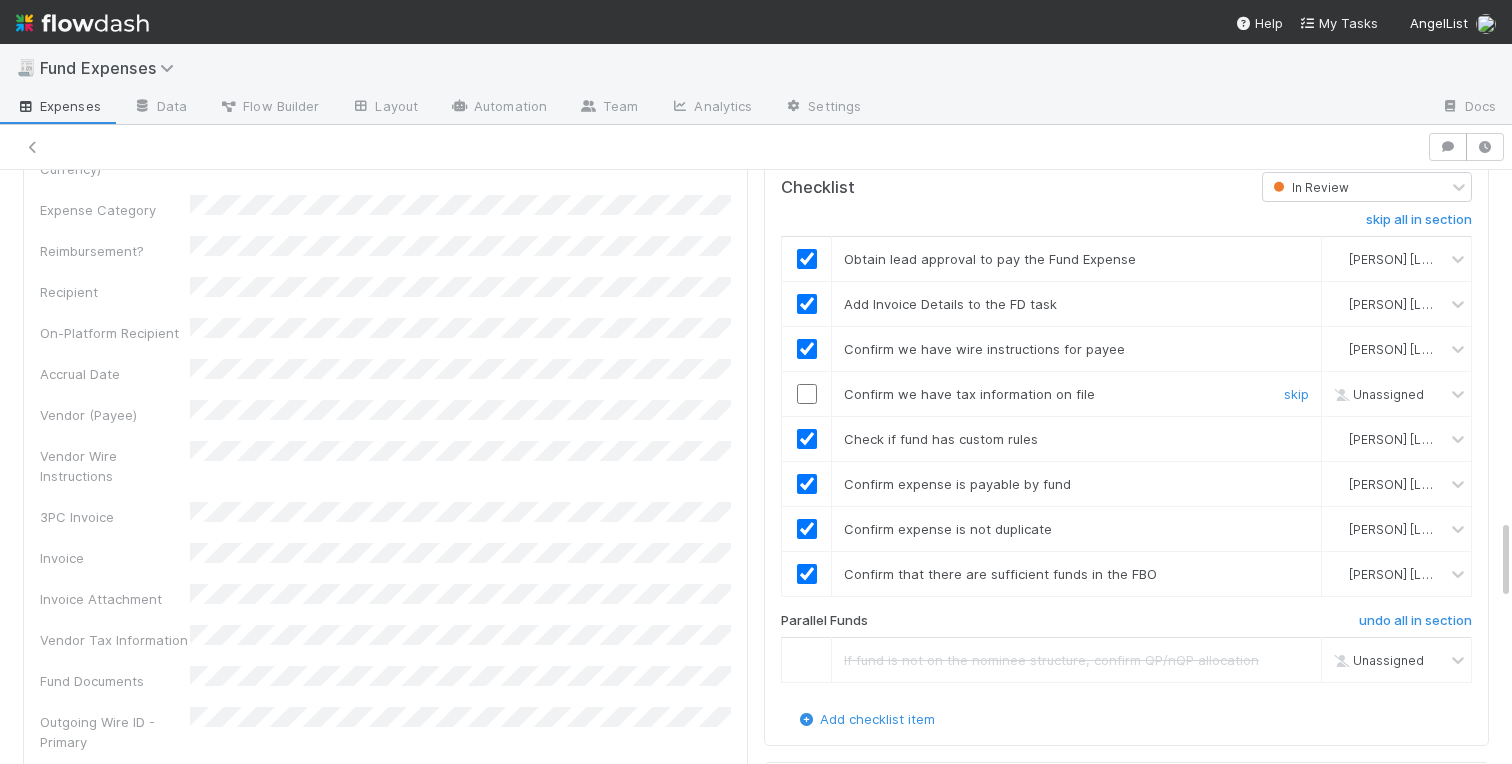 click at bounding box center [807, 394] 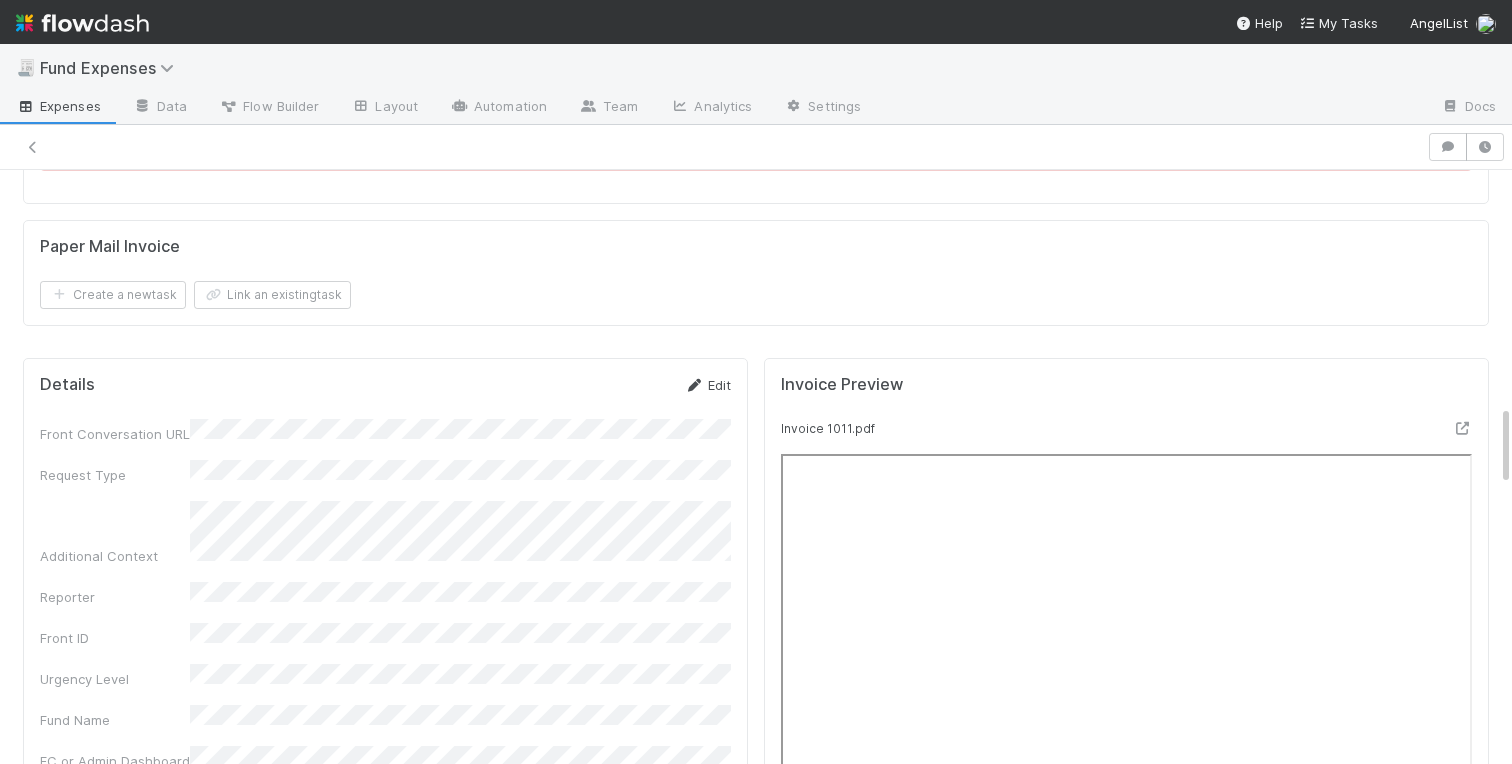 click on "Edit" at bounding box center (707, 385) 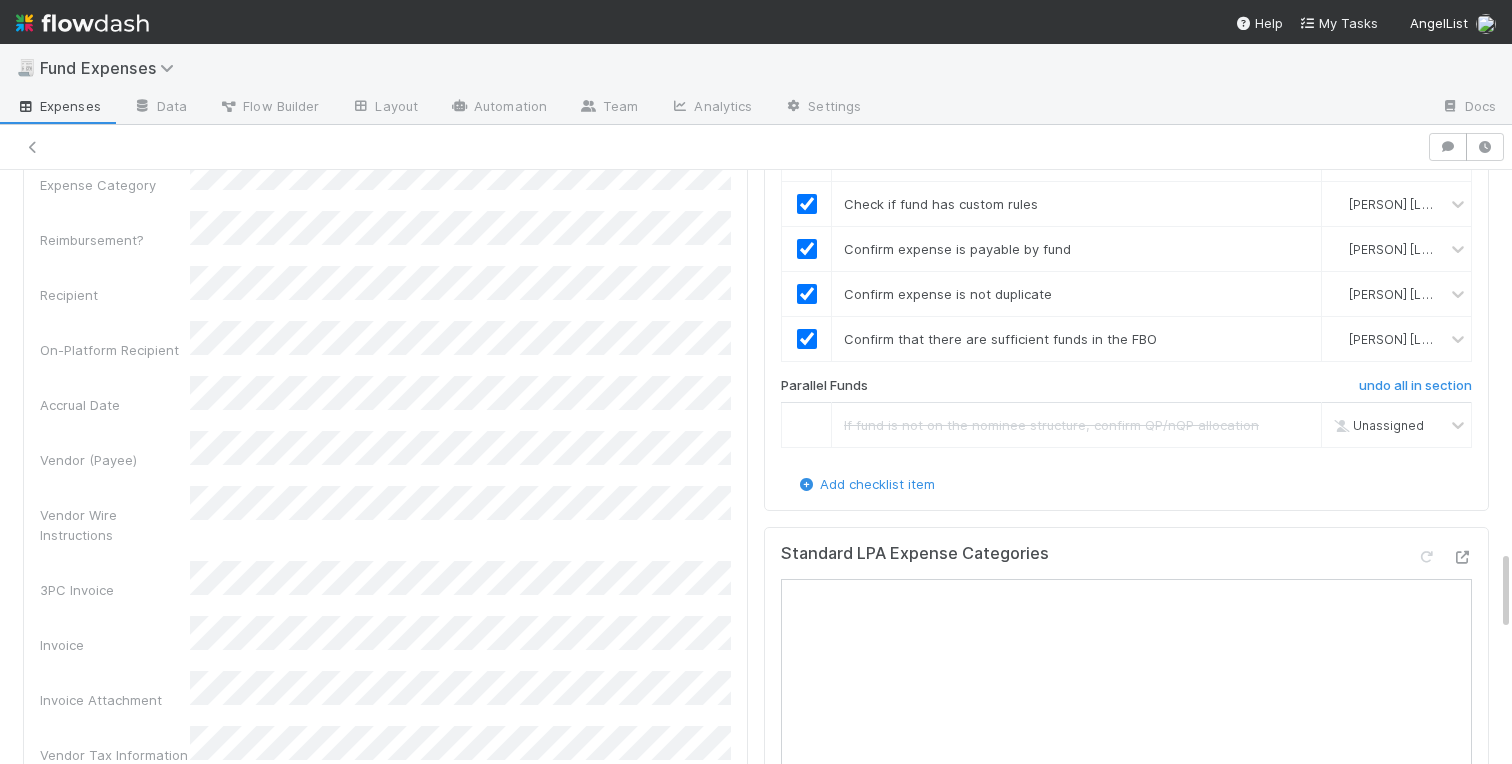 scroll, scrollTop: 2832, scrollLeft: 0, axis: vertical 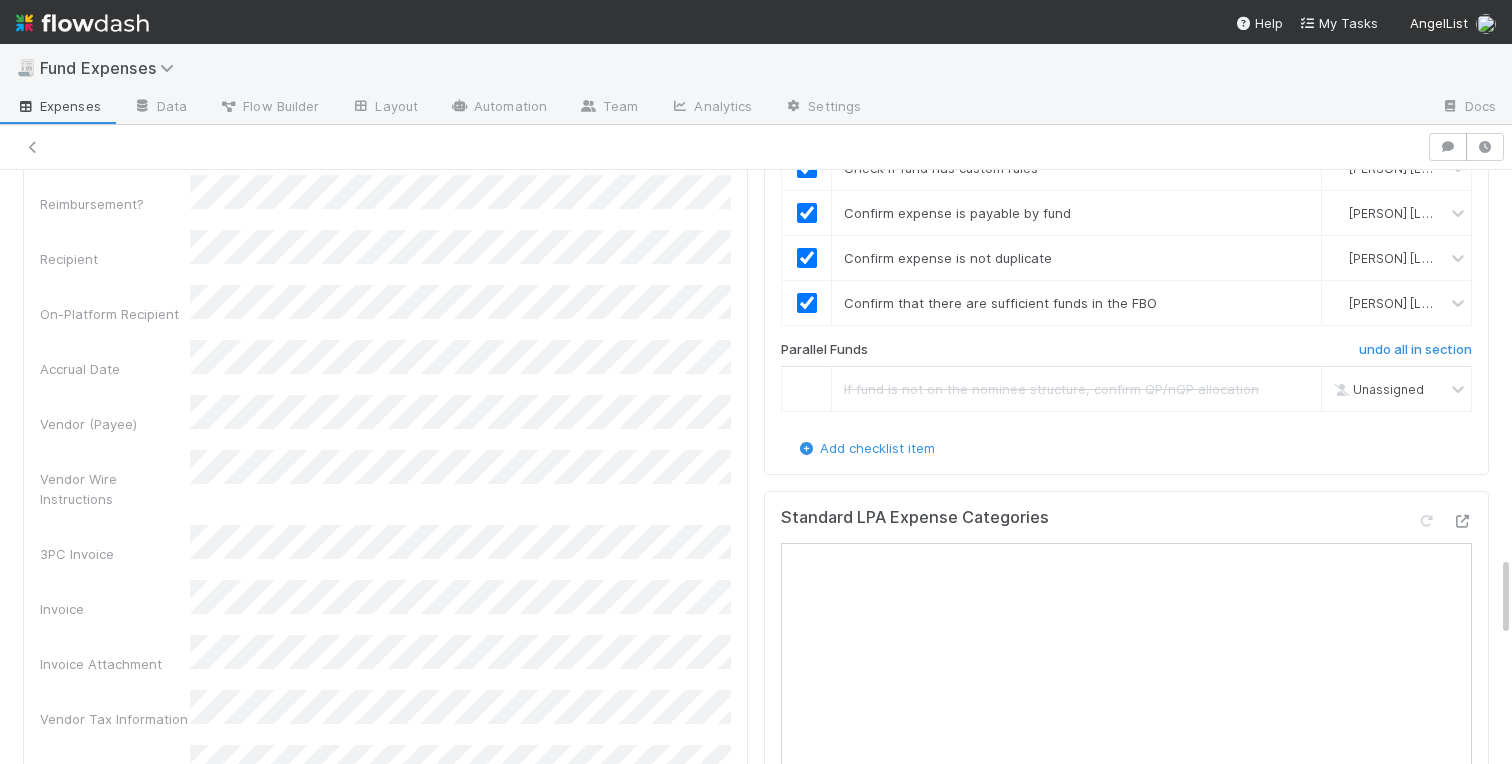 click on "Invoice Attachment" at bounding box center [115, 664] 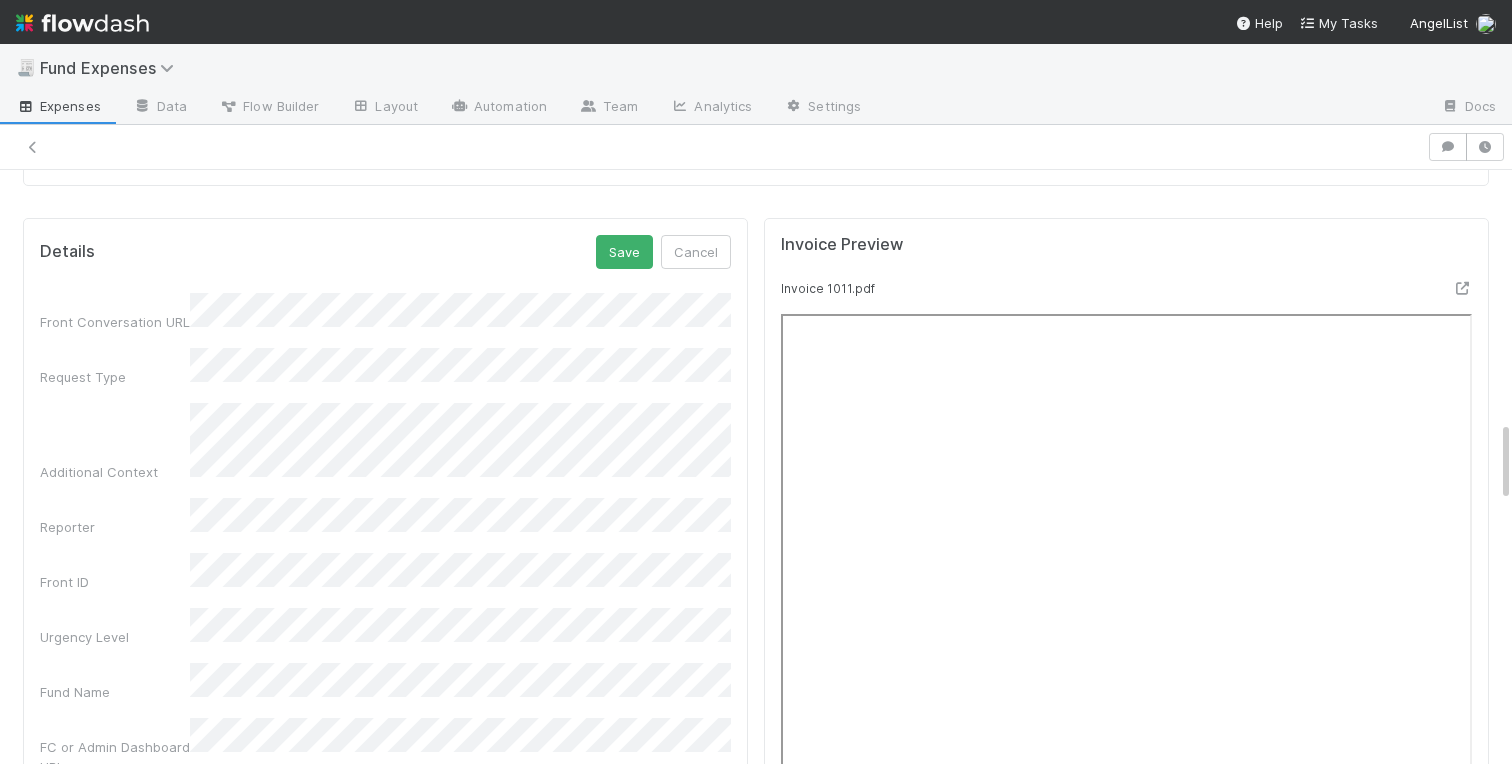 scroll, scrollTop: 1835, scrollLeft: 0, axis: vertical 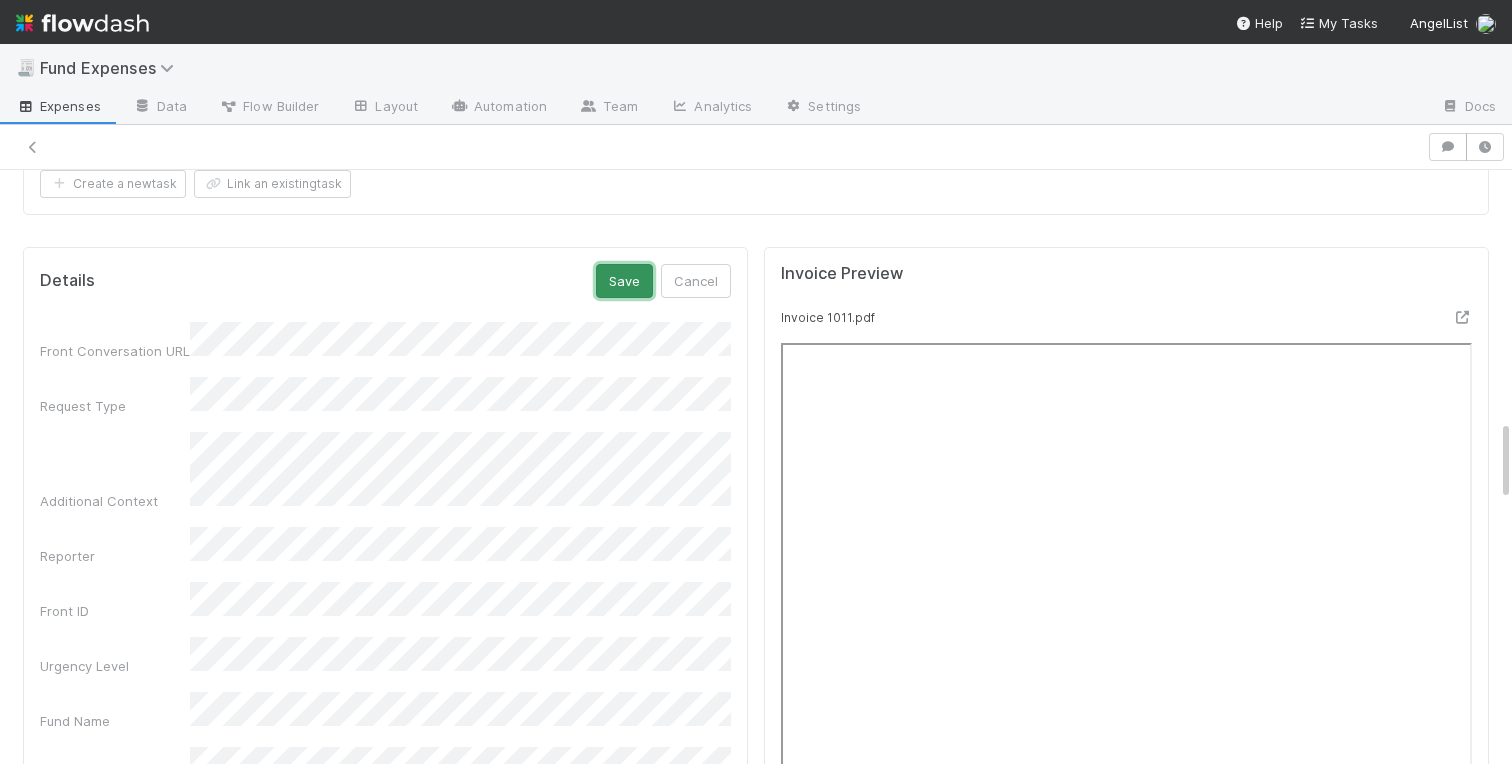 click on "Save" at bounding box center (624, 281) 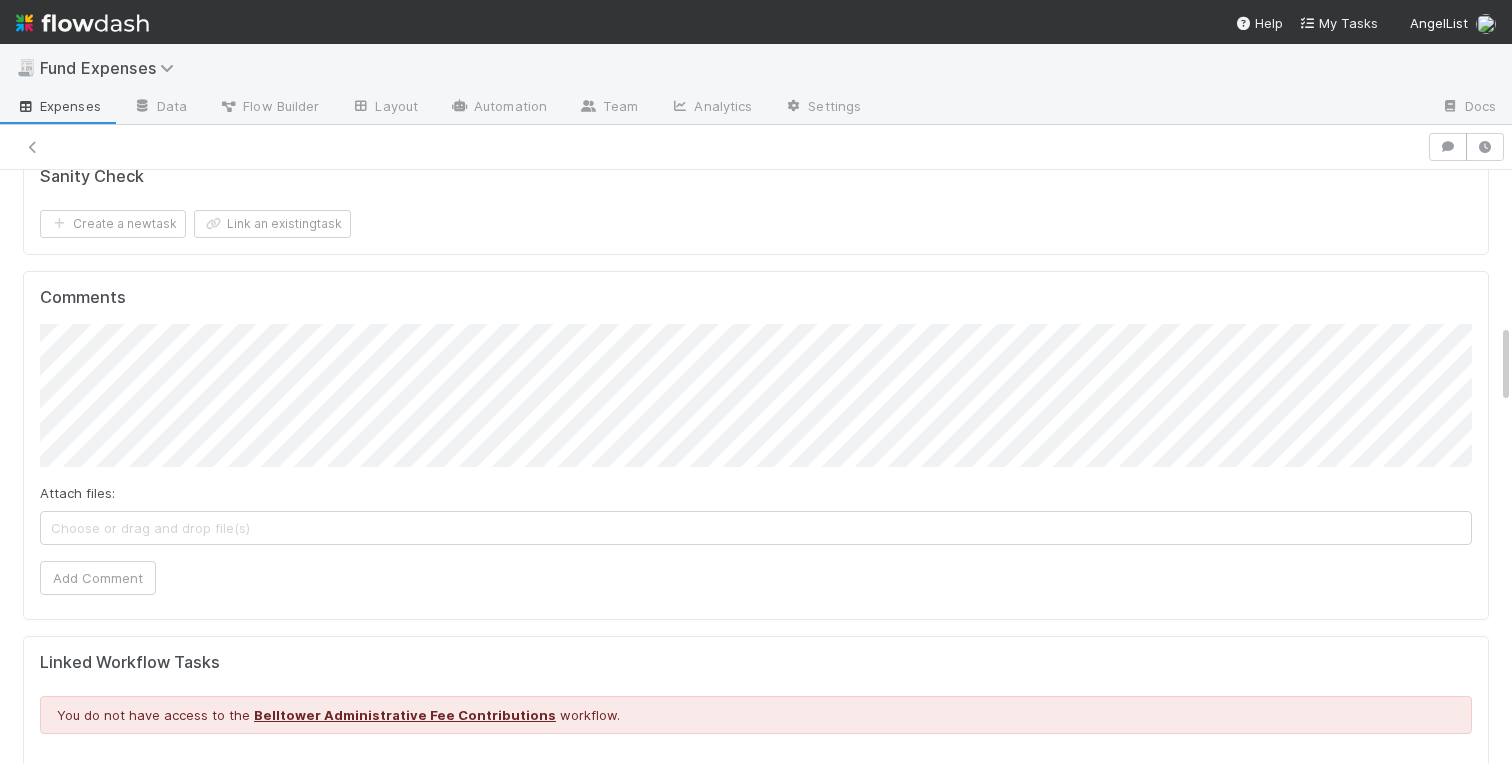 scroll, scrollTop: 1166, scrollLeft: 0, axis: vertical 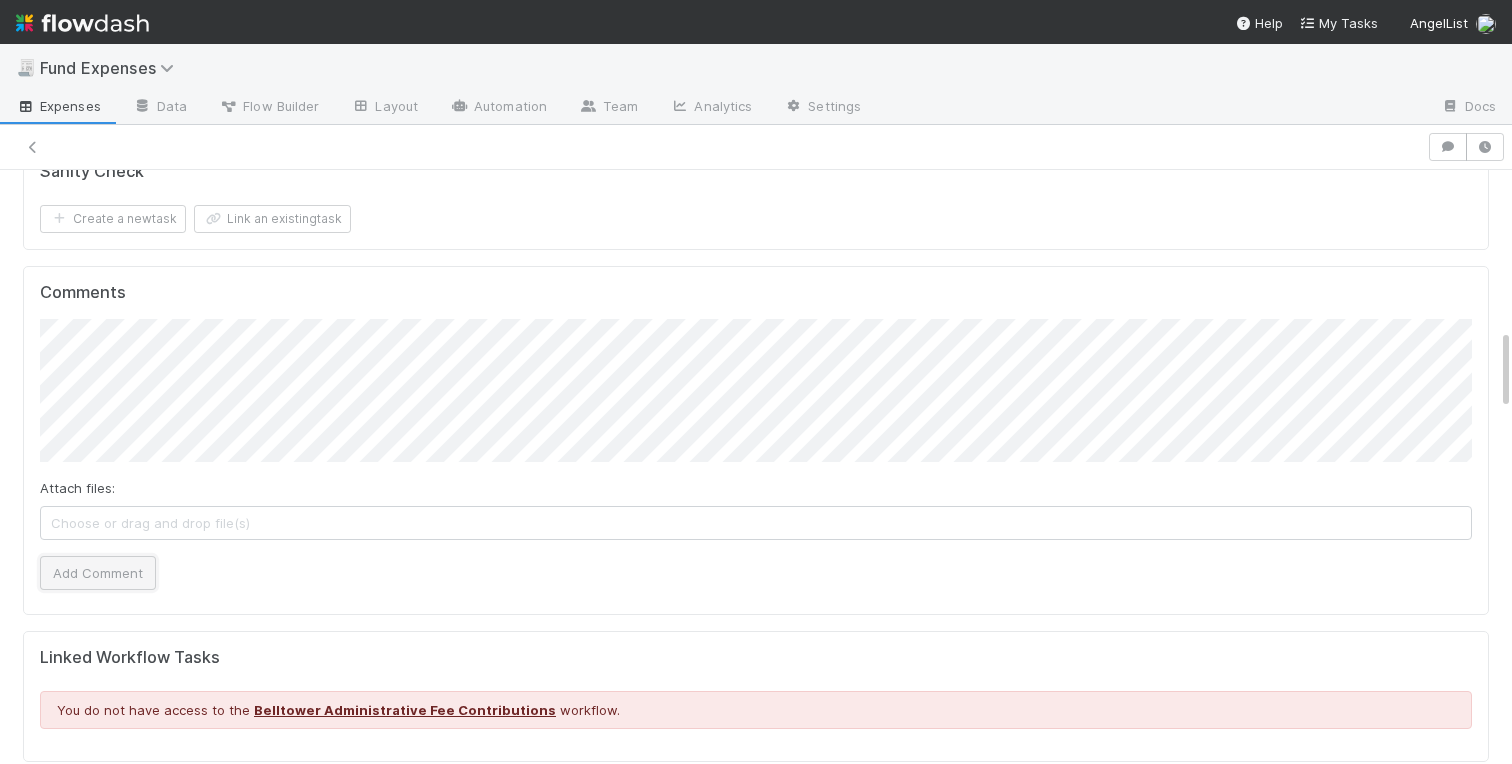 click on "Add Comment" at bounding box center (98, 573) 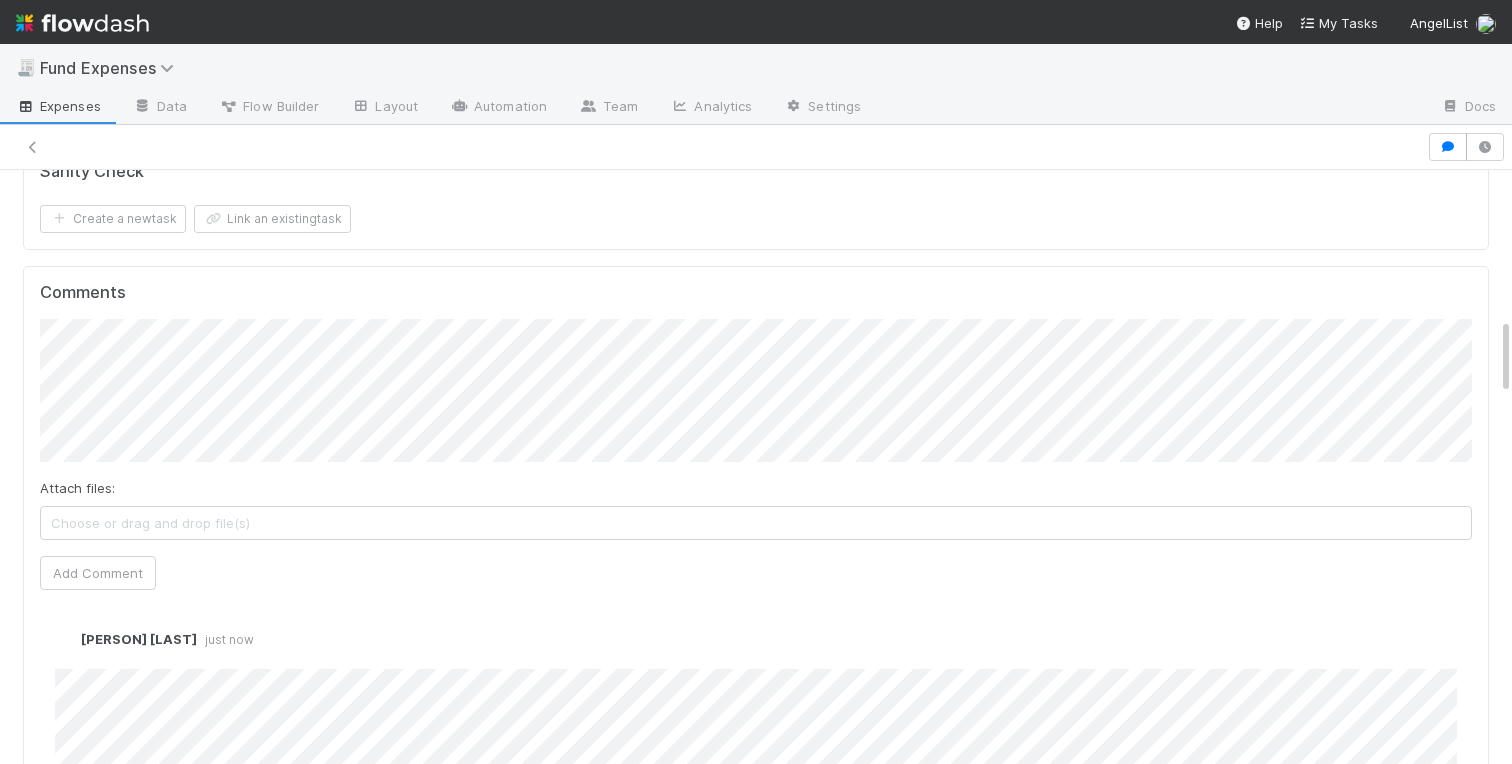 scroll, scrollTop: 0, scrollLeft: 0, axis: both 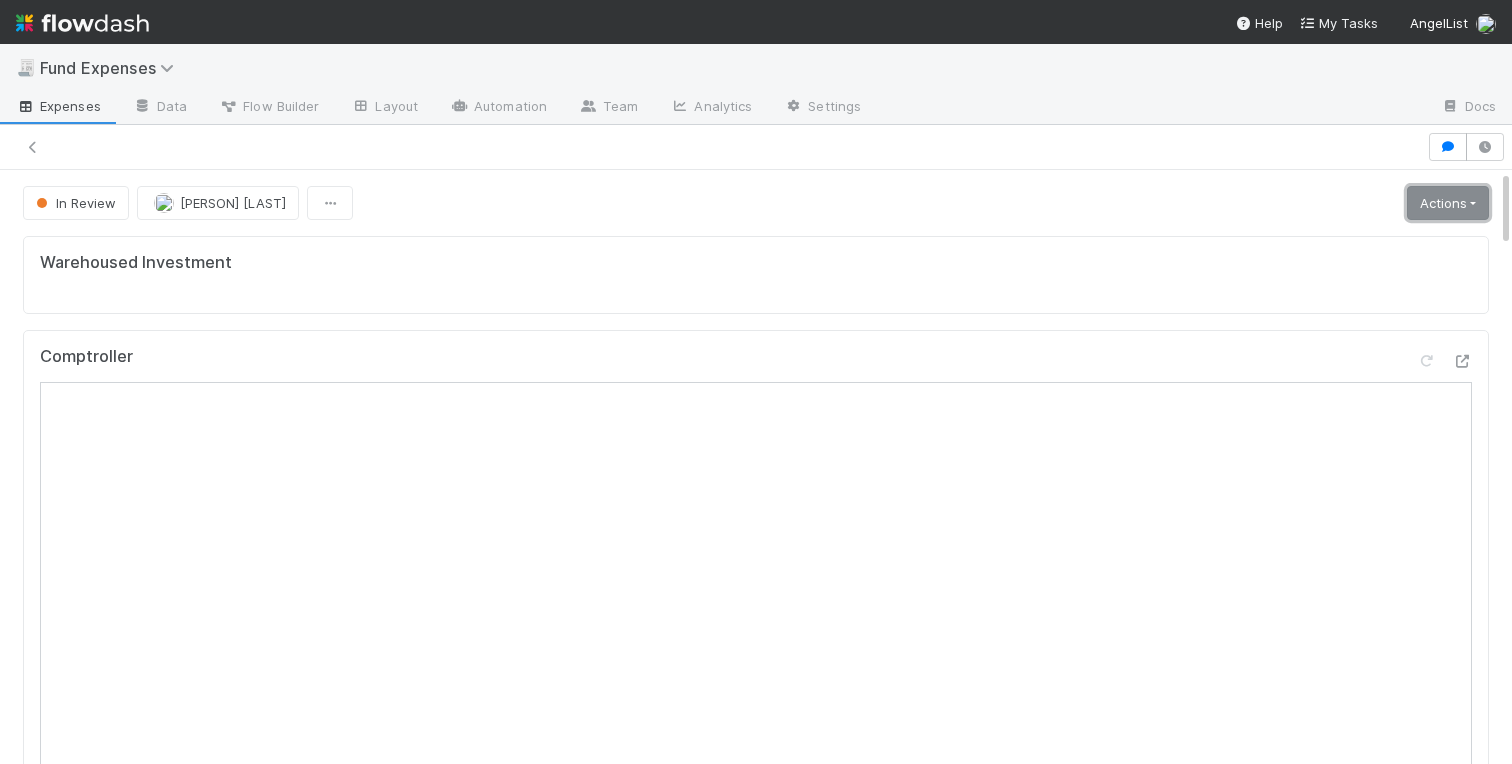 click on "Actions" at bounding box center [1448, 203] 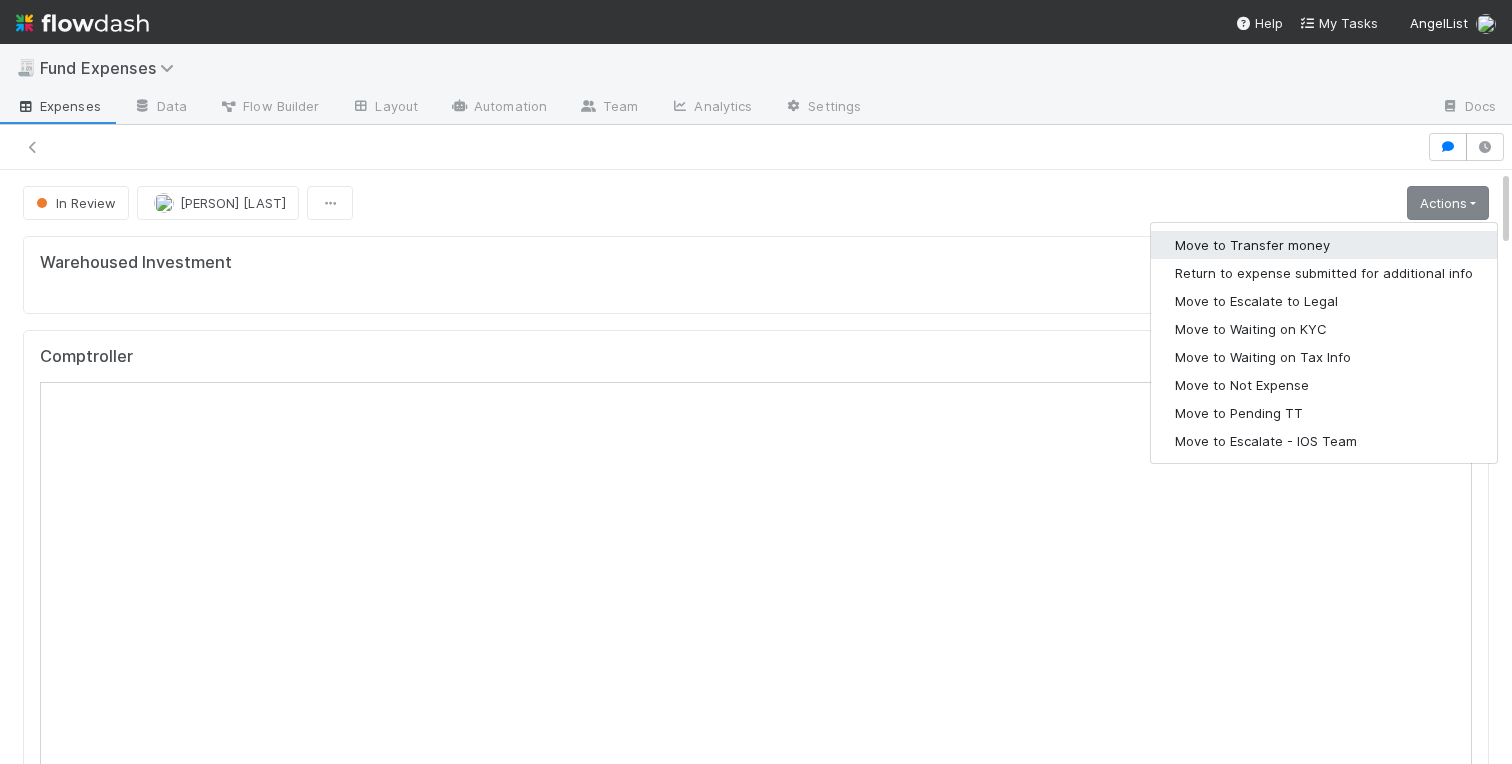 click on "Move to Transfer money" at bounding box center [1324, 245] 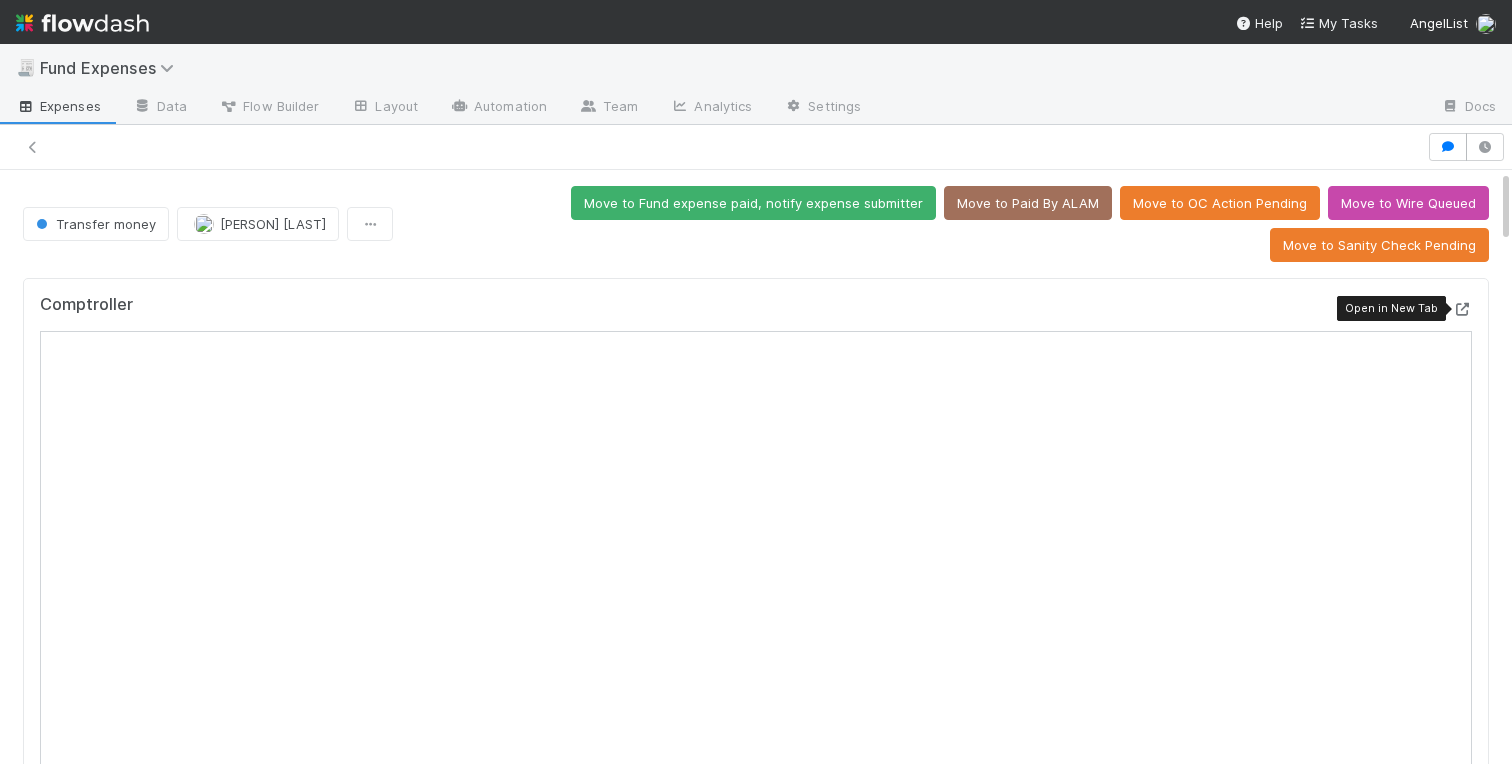 click at bounding box center (1462, 309) 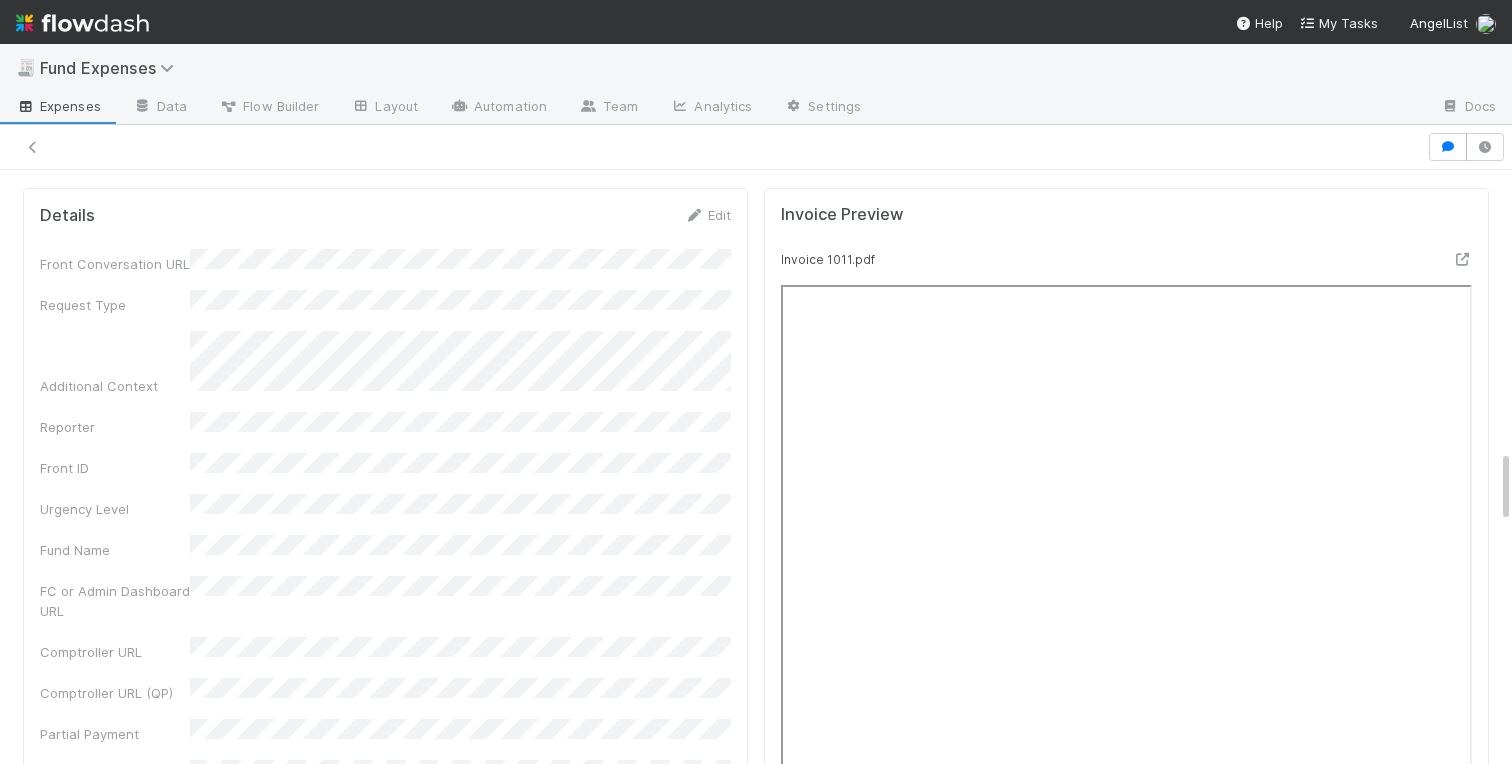 scroll, scrollTop: 2248, scrollLeft: 0, axis: vertical 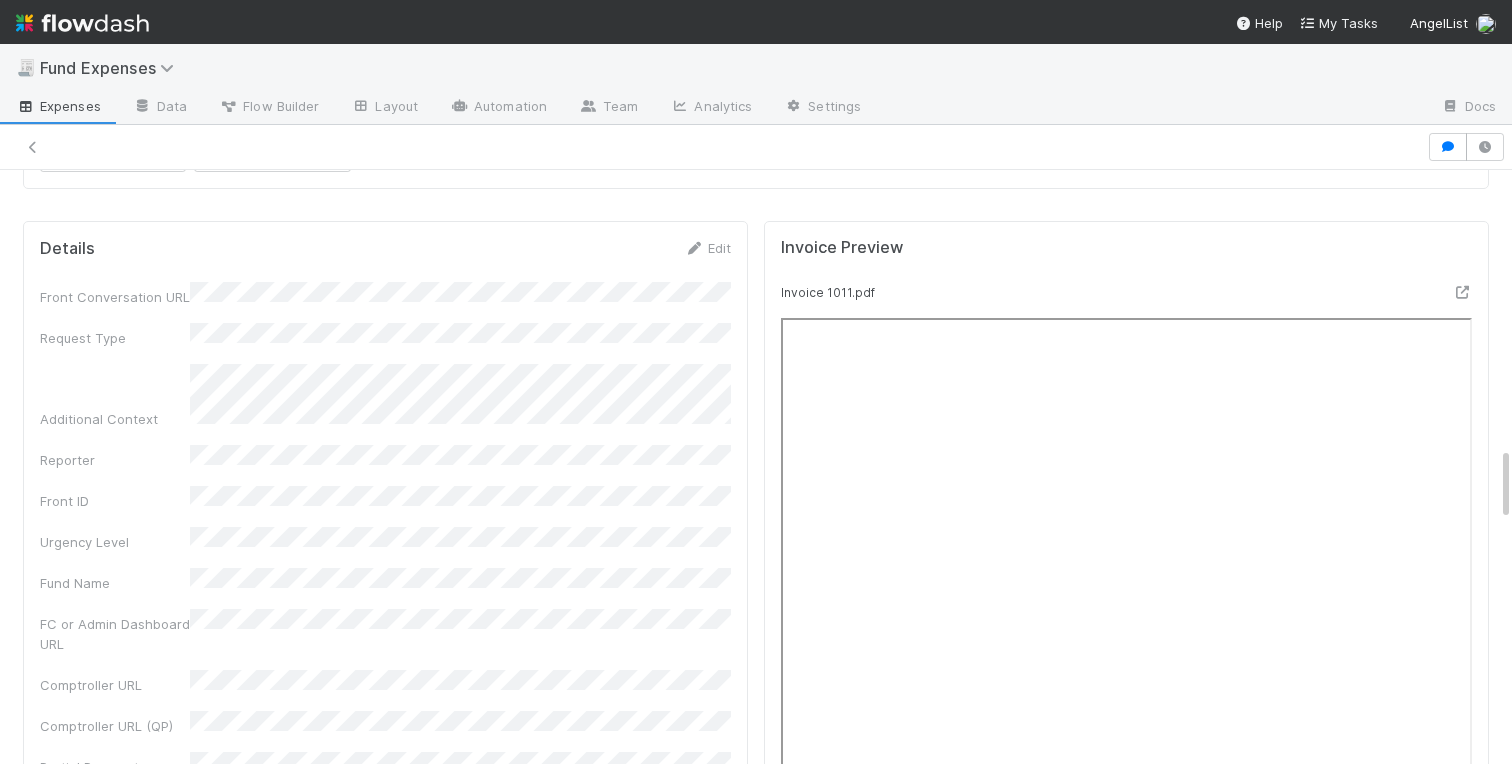 click on "Front Conversation URL" at bounding box center (385, 294) 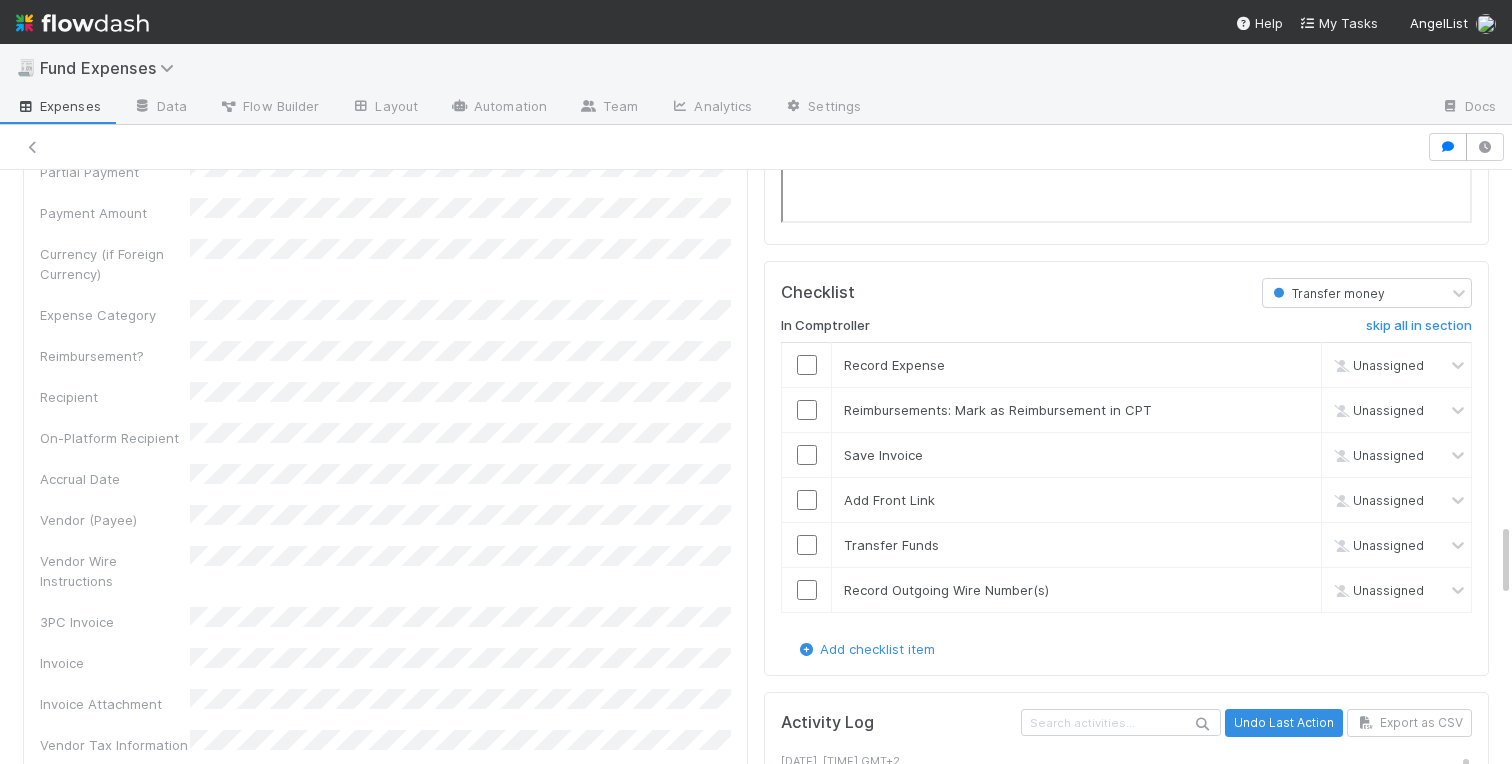 scroll, scrollTop: 2871, scrollLeft: 0, axis: vertical 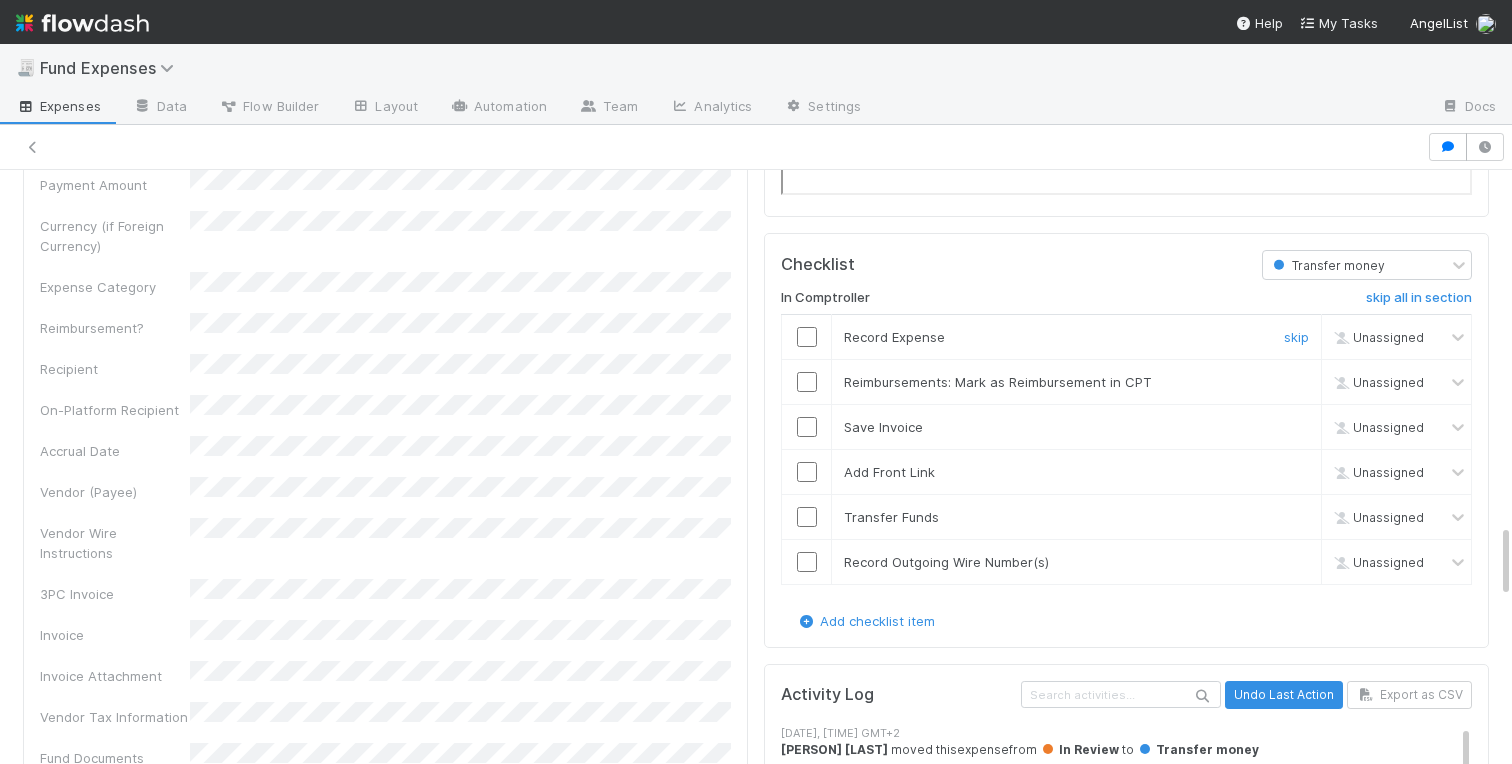 click at bounding box center (807, 337) 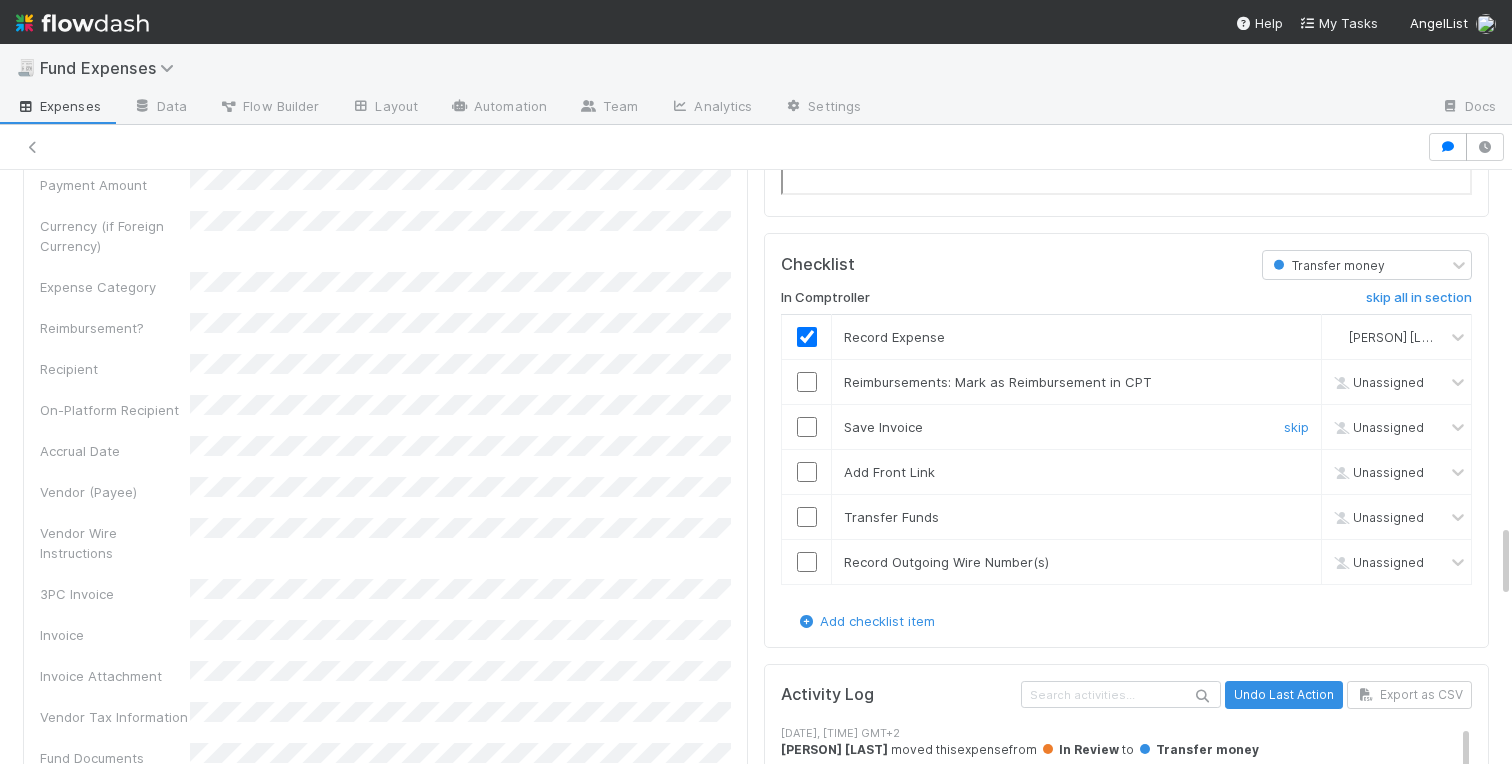 click at bounding box center (807, 427) 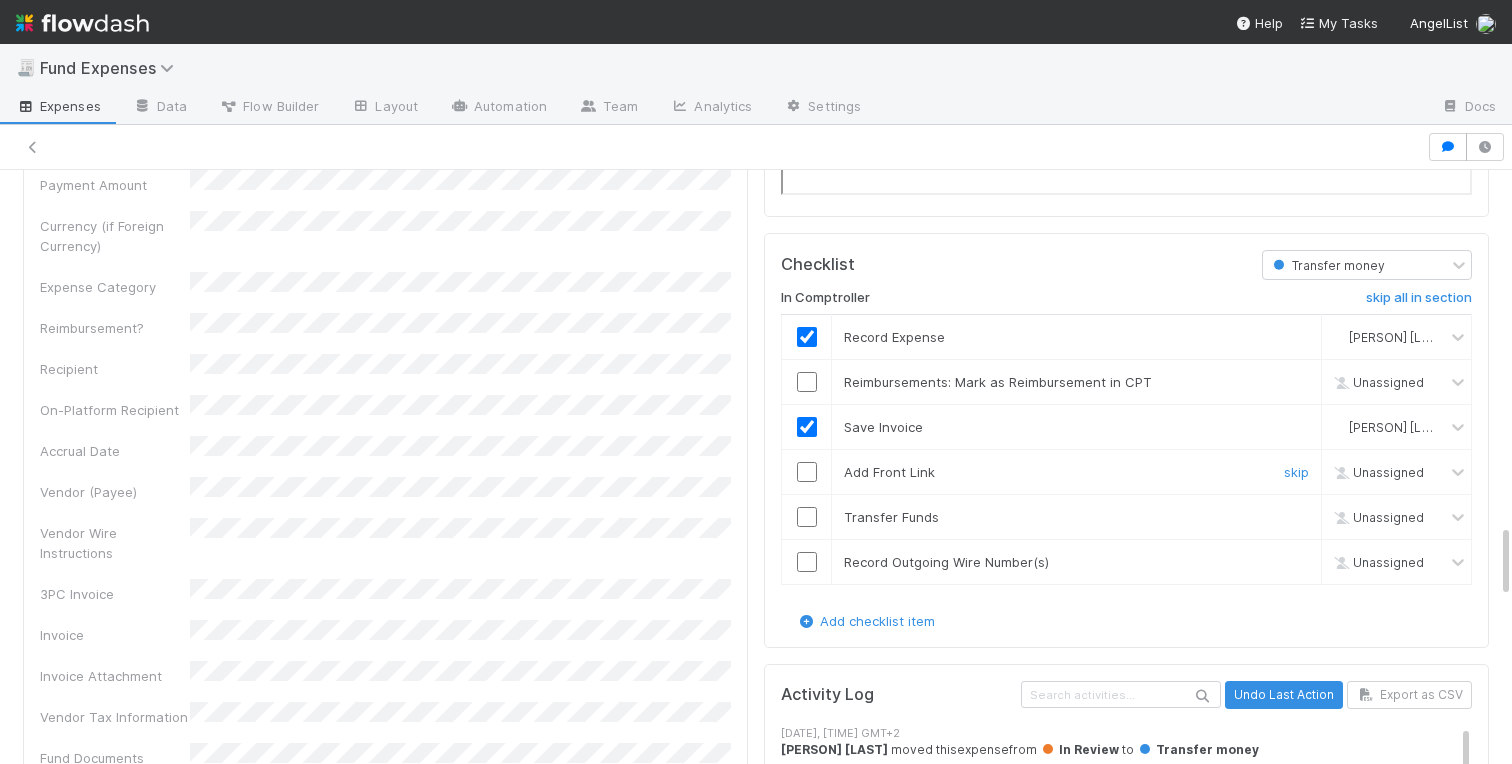 click at bounding box center [807, 472] 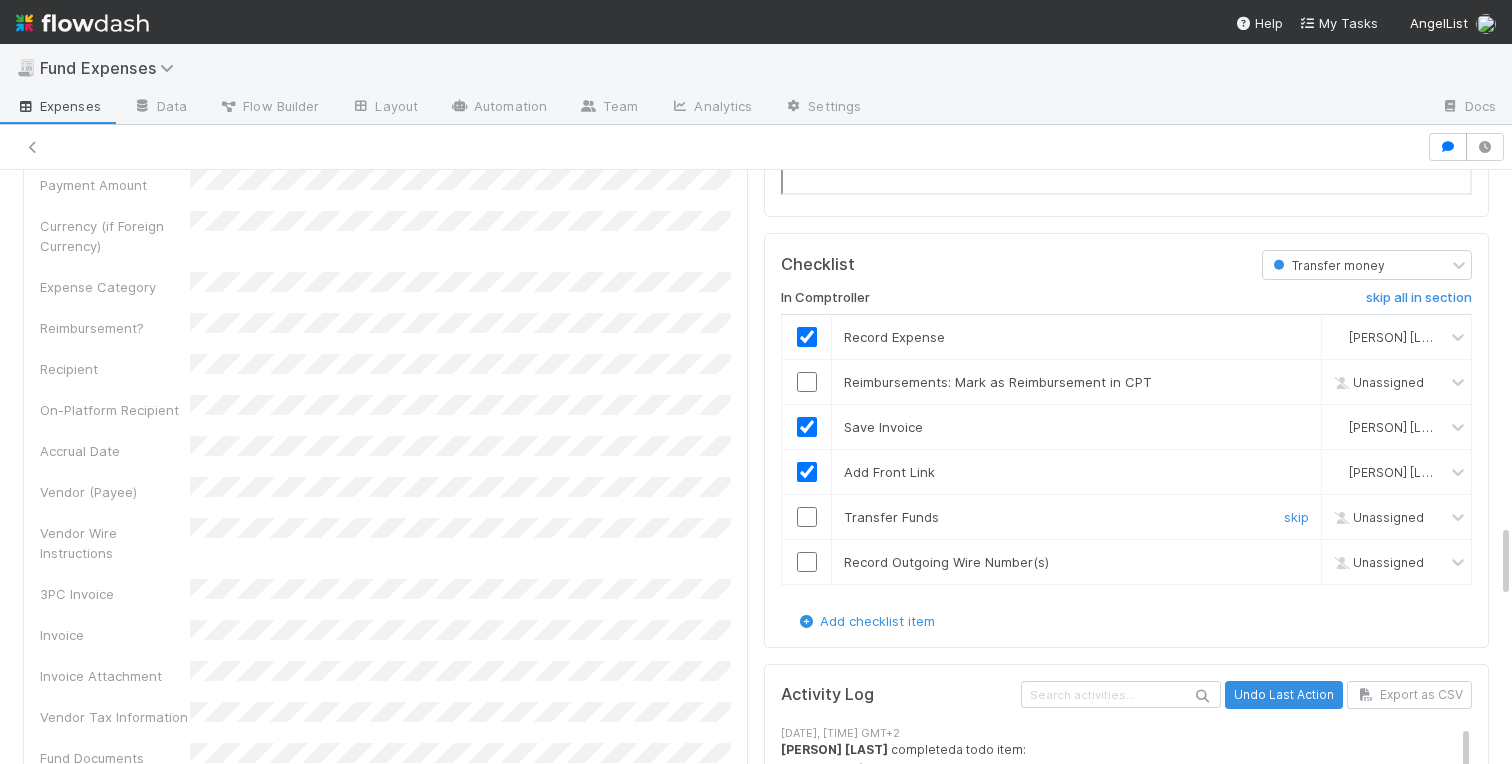click at bounding box center (807, 517) 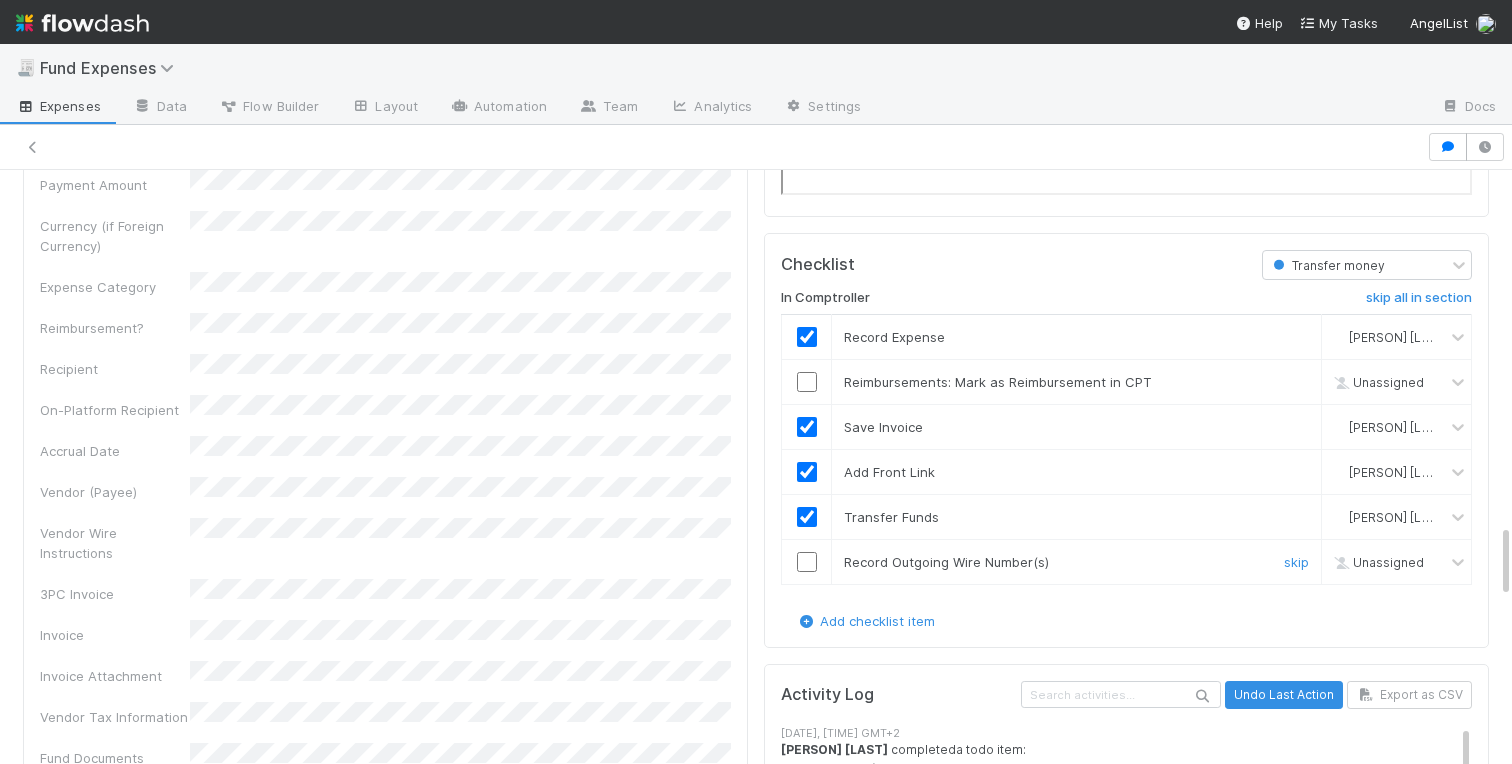 click at bounding box center [807, 561] 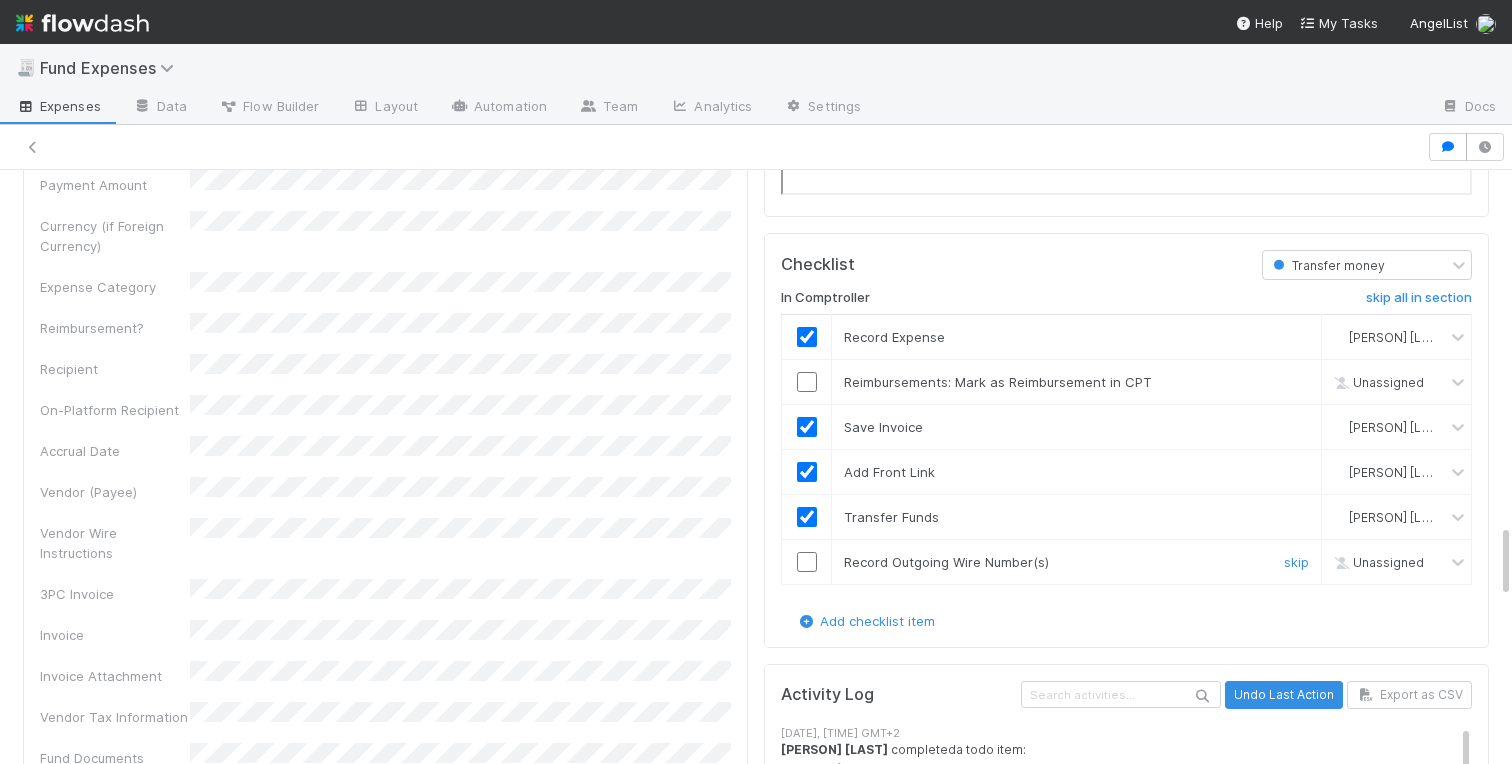 click at bounding box center (807, 561) 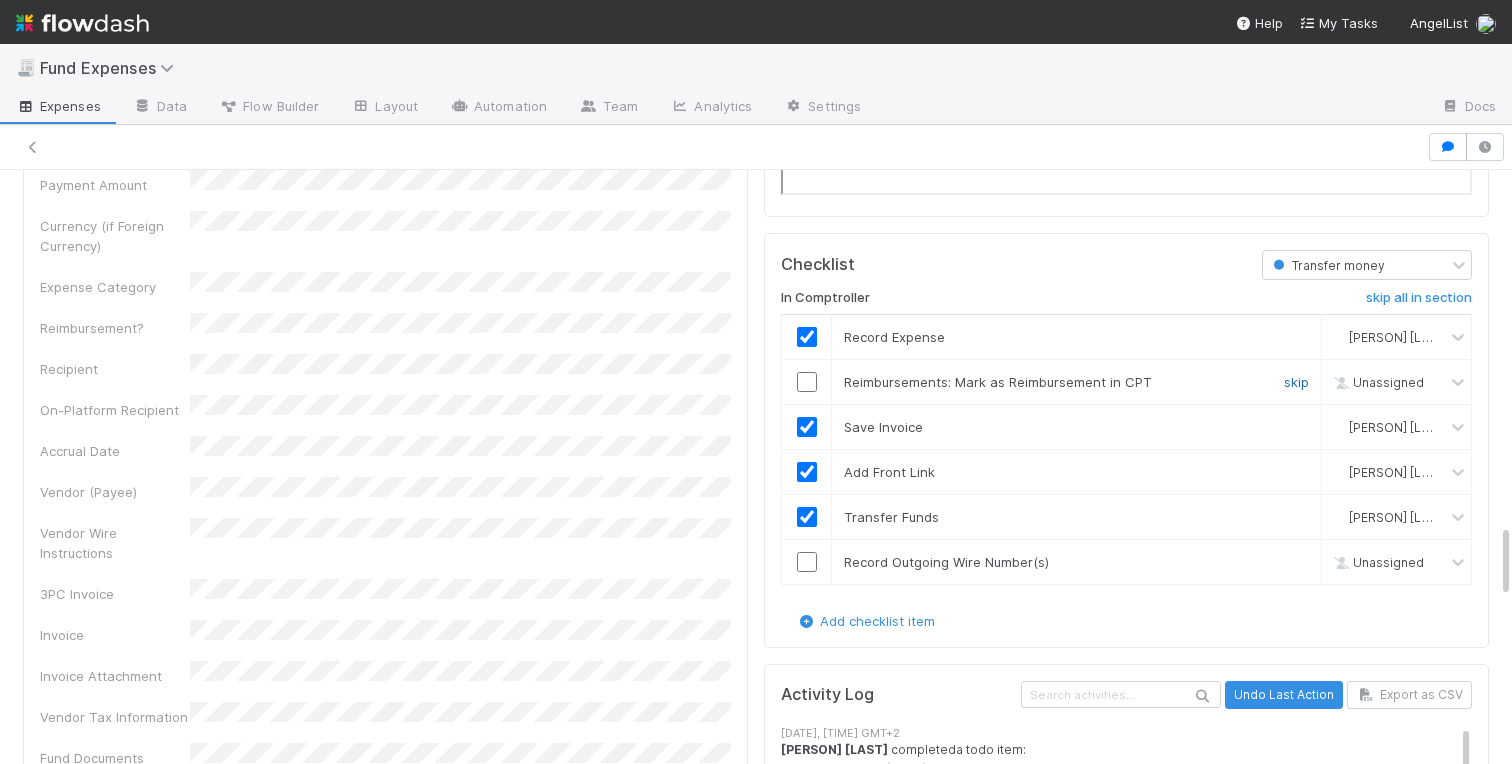click on "skip" at bounding box center (1296, 382) 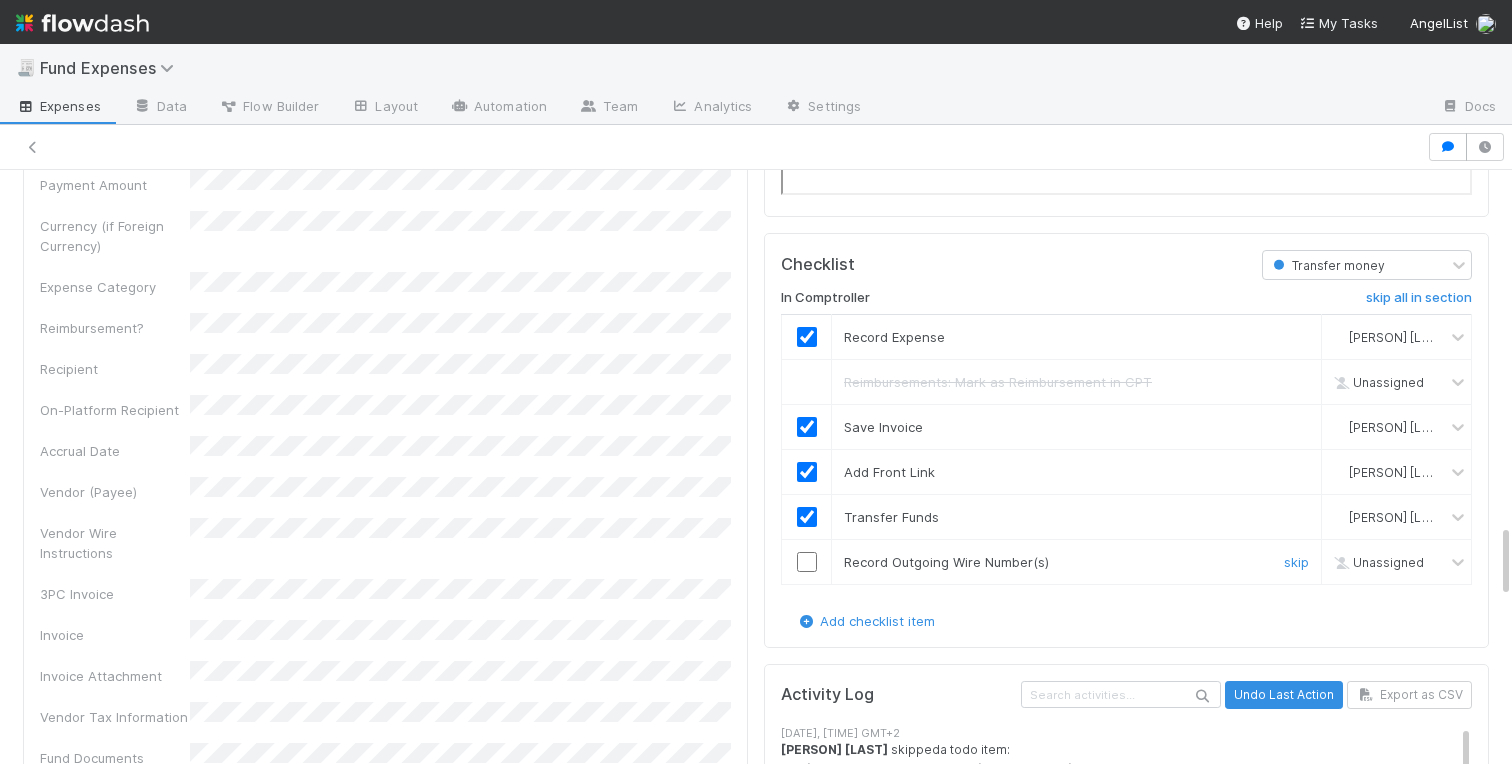 click at bounding box center (807, 562) 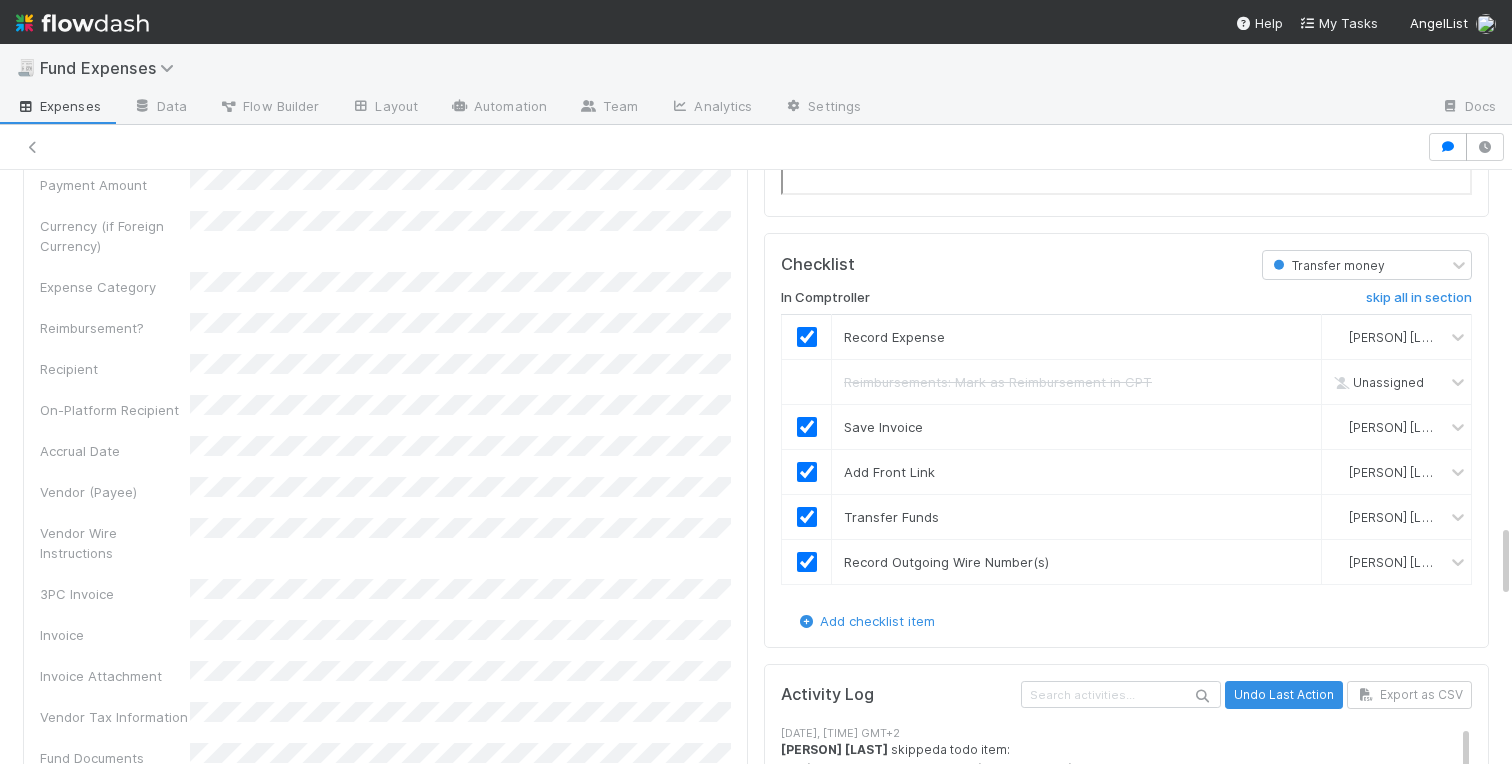 click on "Details Edit Front Conversation URL  Request Type  Additional Context  Reporter  Front ID  Urgency Level  Fund Name  FC or Admin Dashboard URL  Comptroller URL  Comptroller URL (QP)  Partial Payment  Payment Amount   Currency (if Foreign Currency)  Expense Category  Reimbursement?  Recipient  On-Platform Recipient  Accrual Date  Vendor (Payee)  Vendor Wire Instructions  3PC Invoice  Invoice   Invoice Attachment  Vendor Tax Information  Fund Documents  Outgoing Wire ID - Primary   Outgoing Wire ID - Secondary (QP)   _3pc?  ACH  Funding Account  Wire  Incoming Wire ID (3PC)  MP Fees Paid via TPC  Created On Legal Launchpad Ticket  OC Ticket  Notes for Banking  Non-standard review   Expense Definition & Special Rules  Treasury Transfer Request  test field  Sanity Check Notes  Special Rules / Context  IOS Owner Slack ID   Altius Support  Create Invoice  Outgoing Wires" at bounding box center [385, 965] 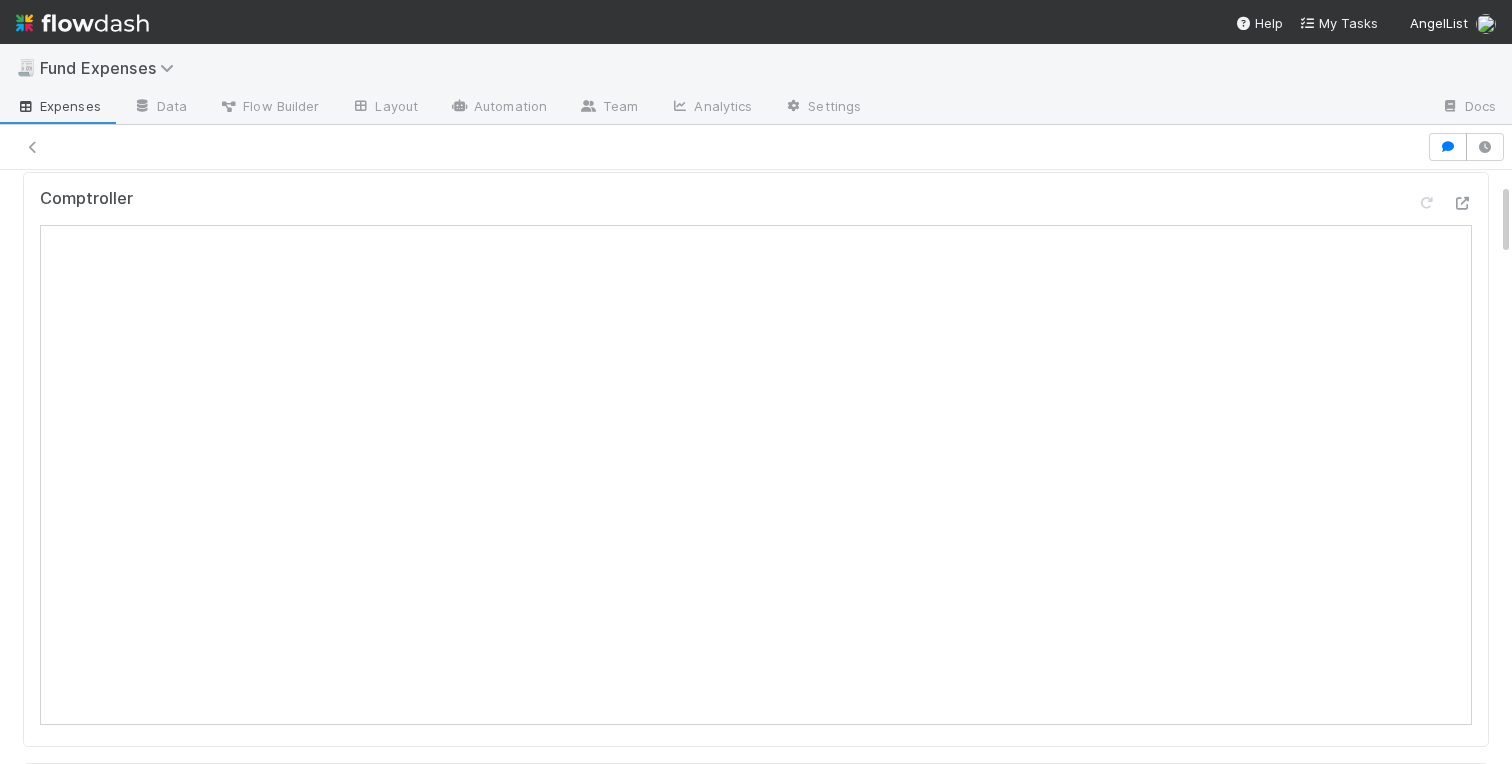 scroll, scrollTop: 0, scrollLeft: 0, axis: both 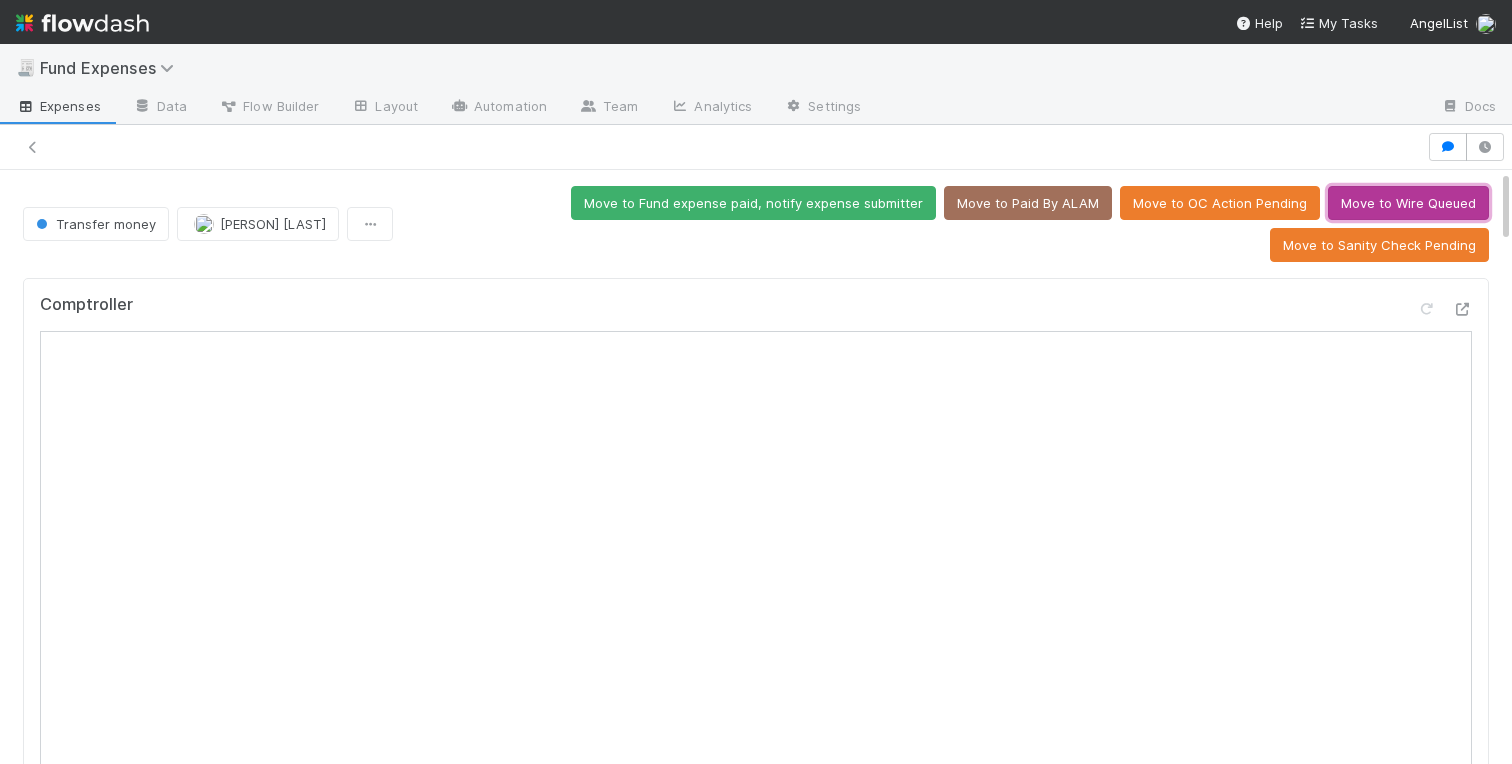 click on "Move to Wire Queued" at bounding box center [1408, 203] 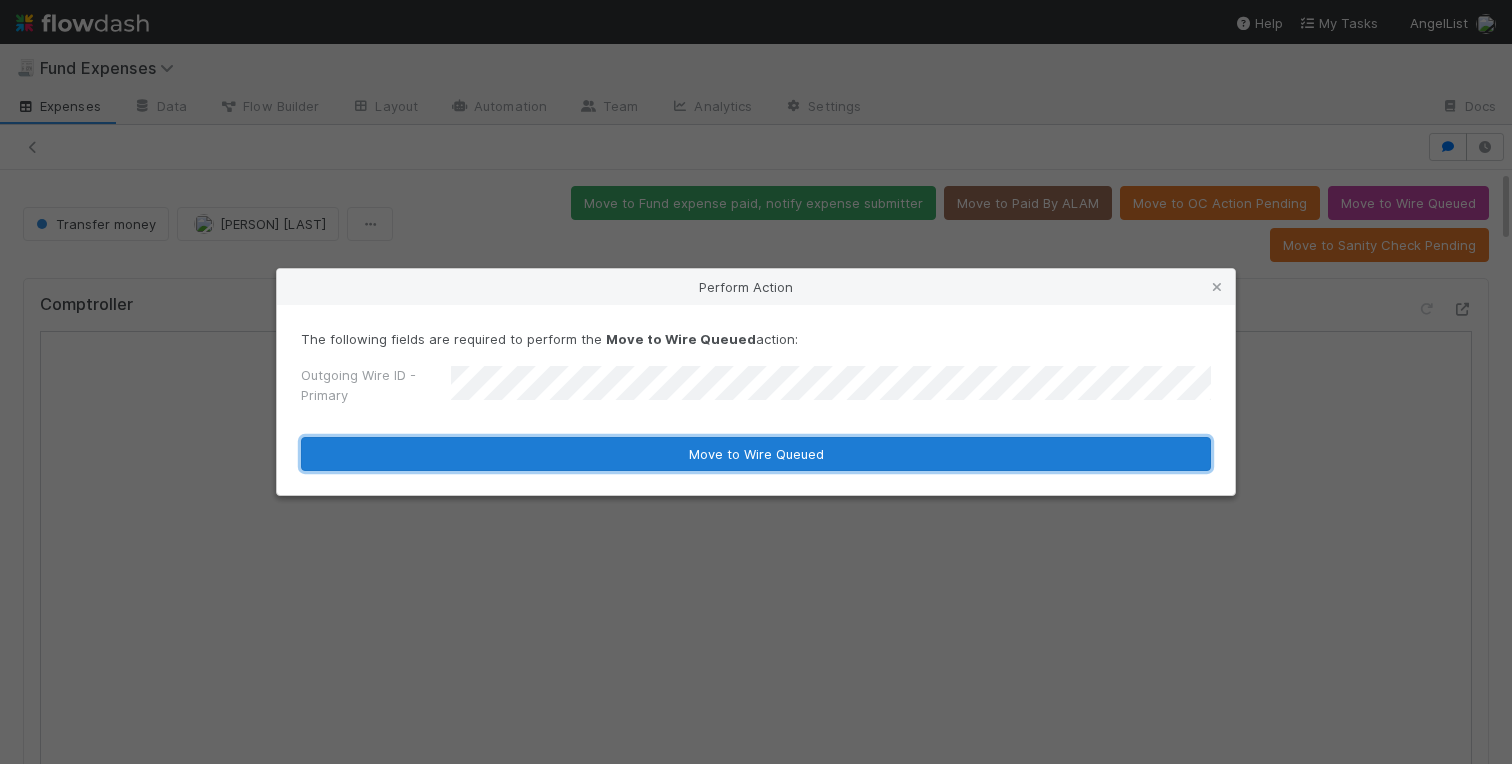 click on "Move to Wire Queued" at bounding box center [756, 454] 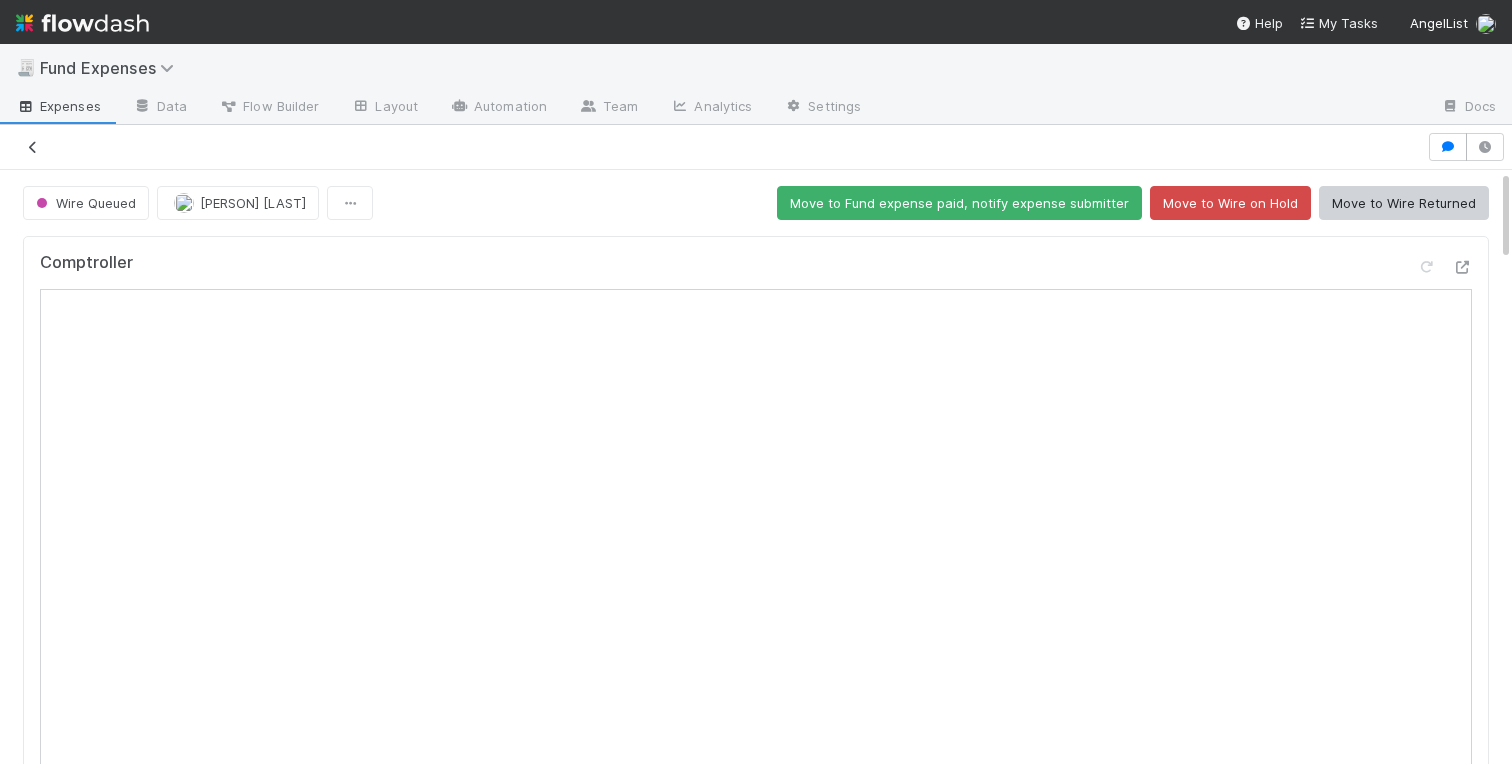click at bounding box center (33, 147) 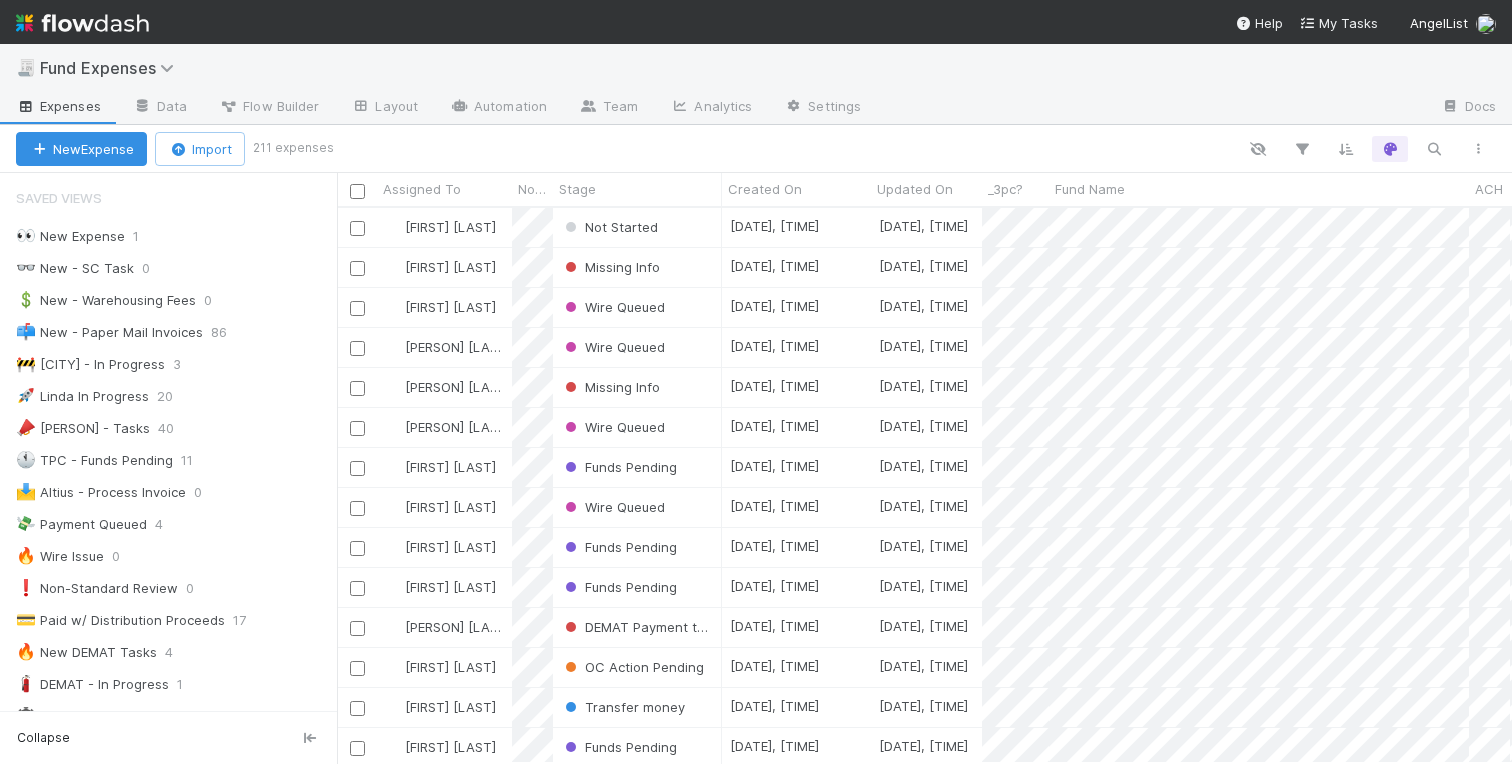 scroll, scrollTop: 555, scrollLeft: 1175, axis: both 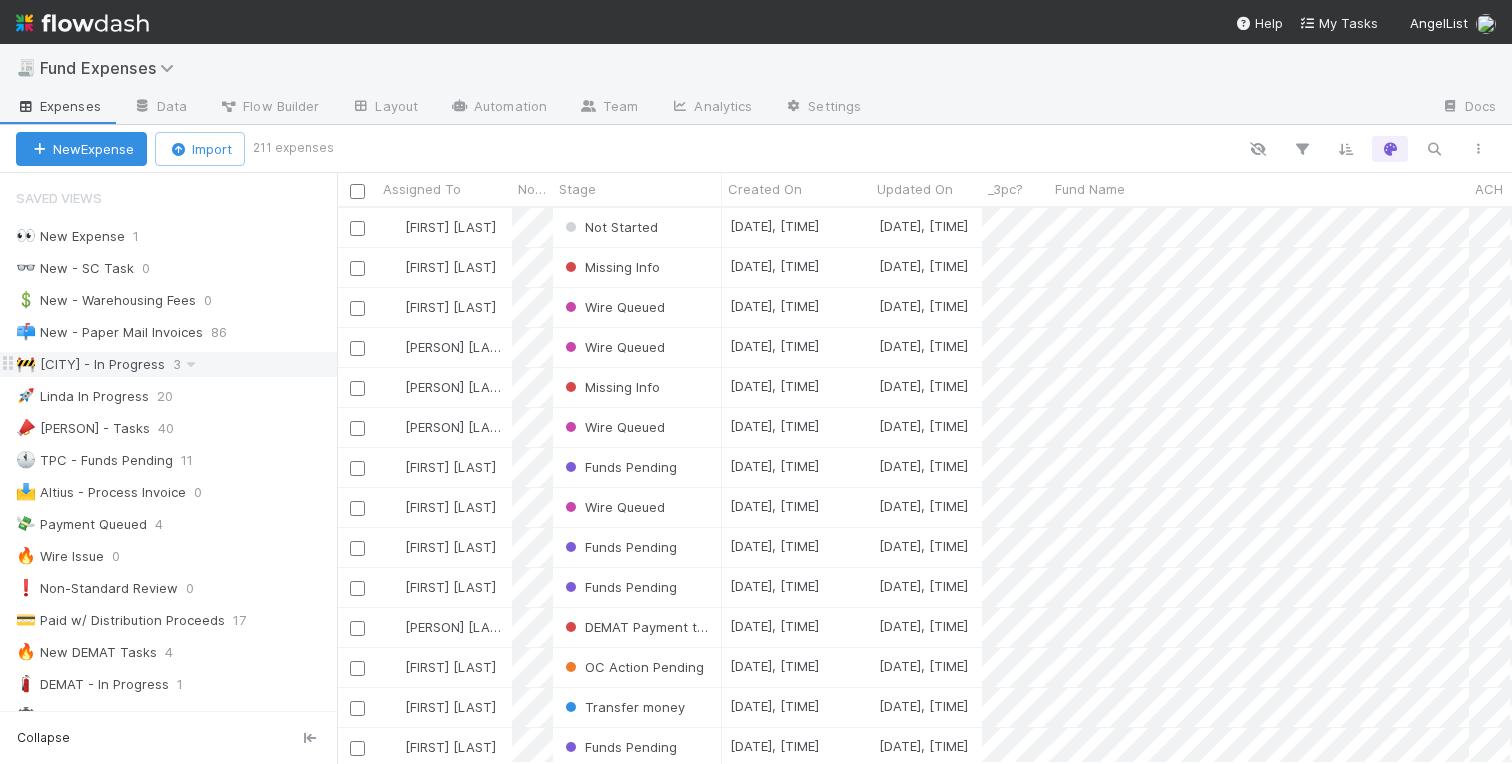 click on "🚧 Charlotte - In Progress" at bounding box center [90, 364] 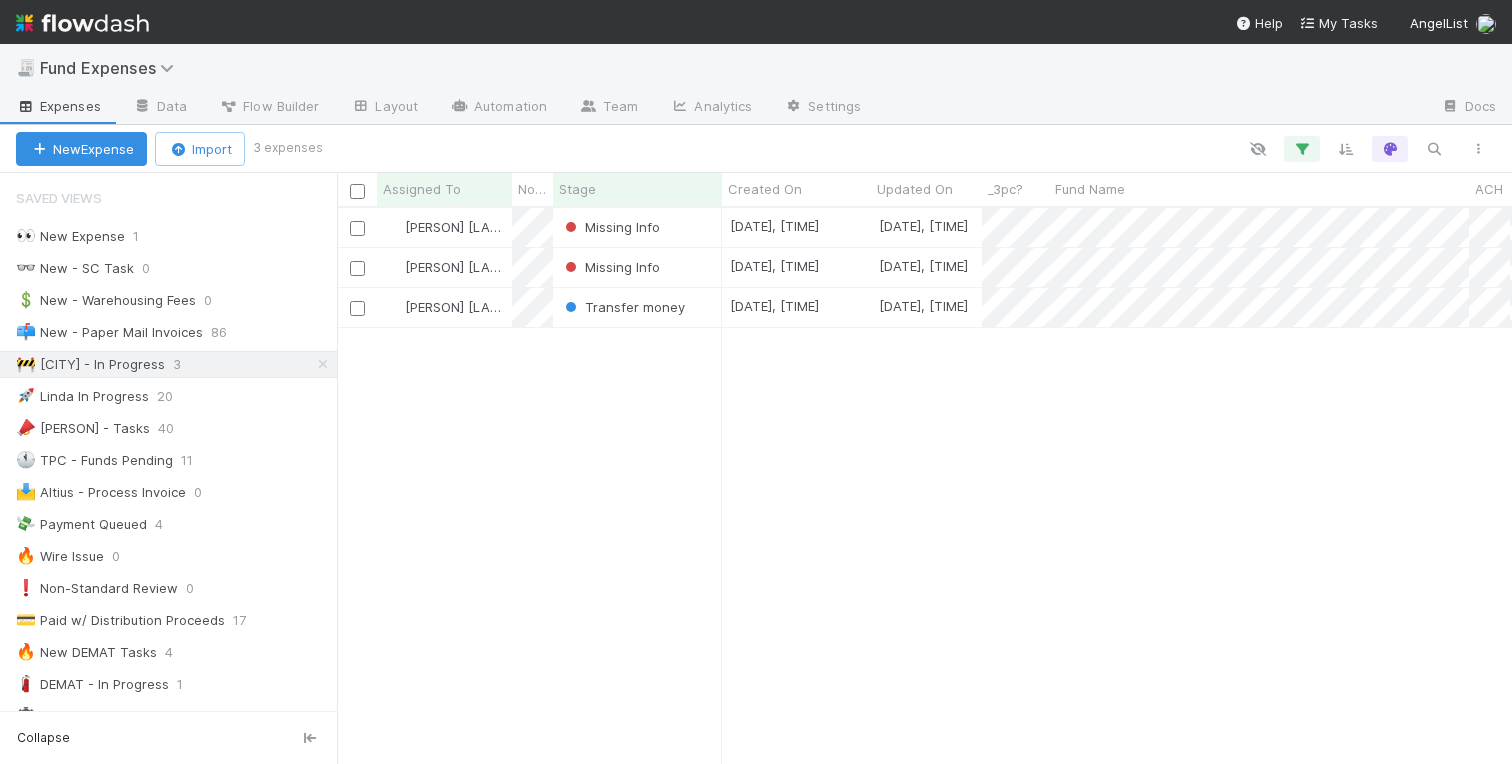 scroll, scrollTop: 0, scrollLeft: 1, axis: horizontal 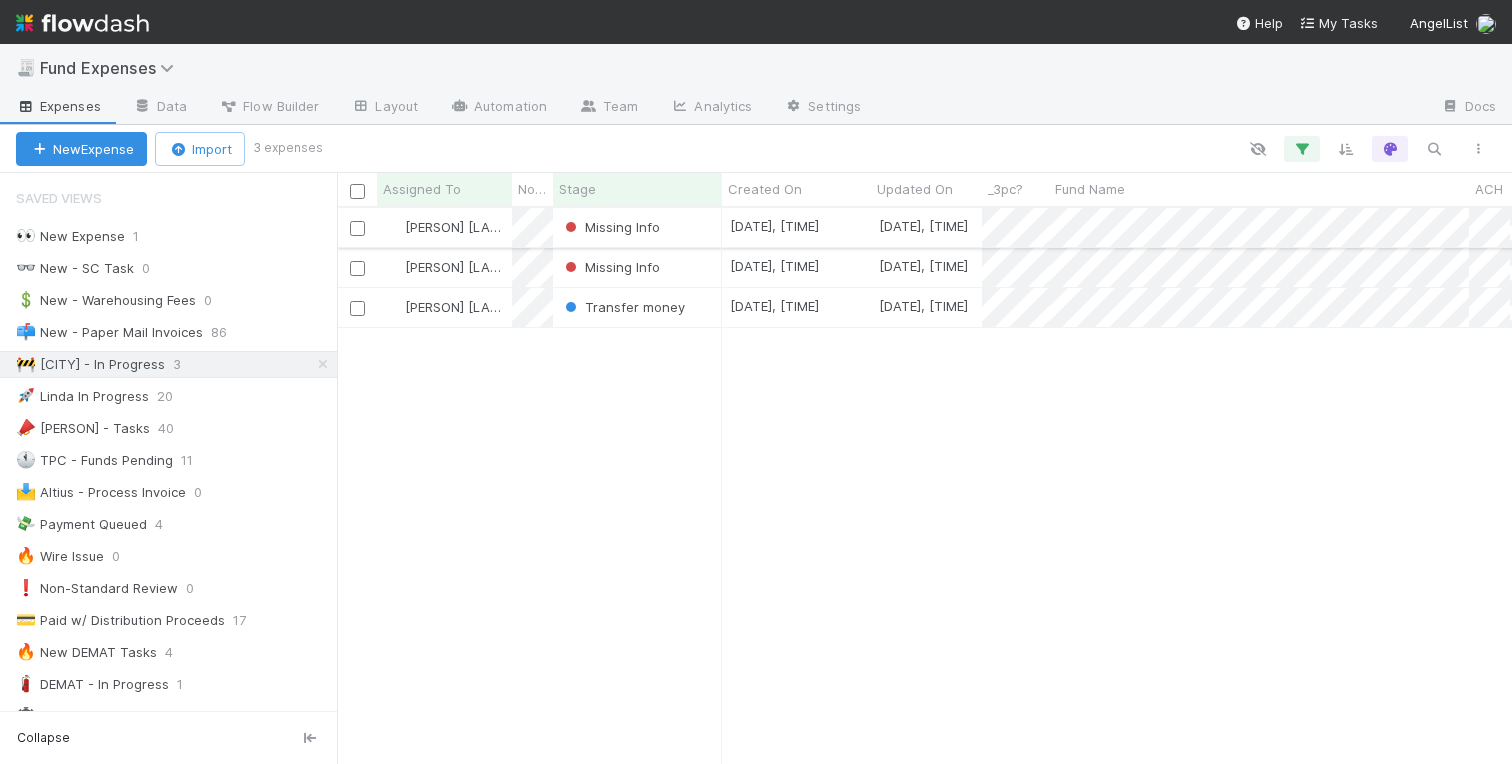 click on "Missing Info" at bounding box center (637, 227) 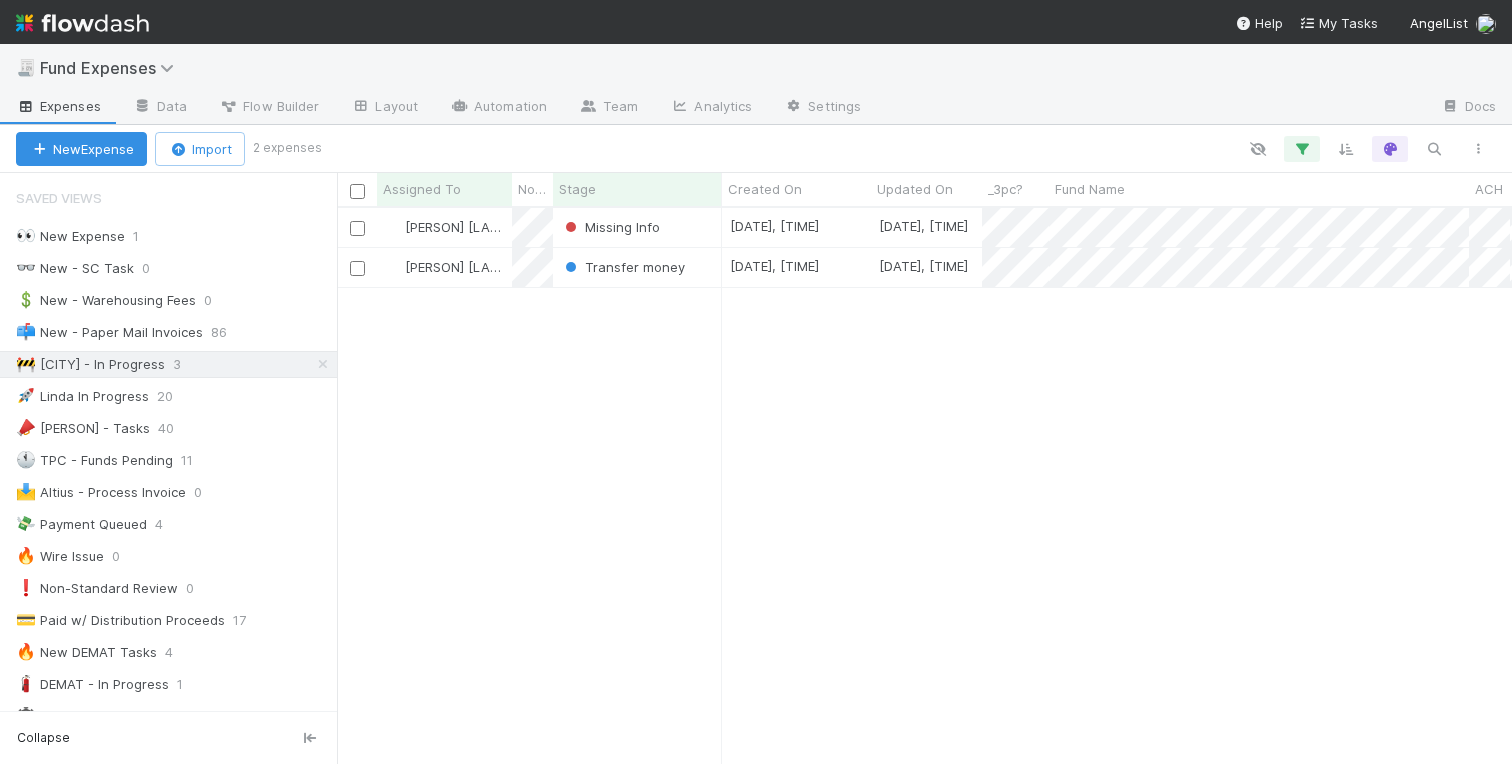 click on "Charlotte Mas   Missing Info 7/15/25, 8:55:32 PM 7/15/25, 10:47:29 PM 0 0 0 0 0 0 0 0 0 0 Charlotte Mas   Transfer money 7/7/25, 3:59:00 PM 8/1/25, 3:33:56 PM 0 1 0 0 0 0 0 0 0 0" at bounding box center (924, 485) 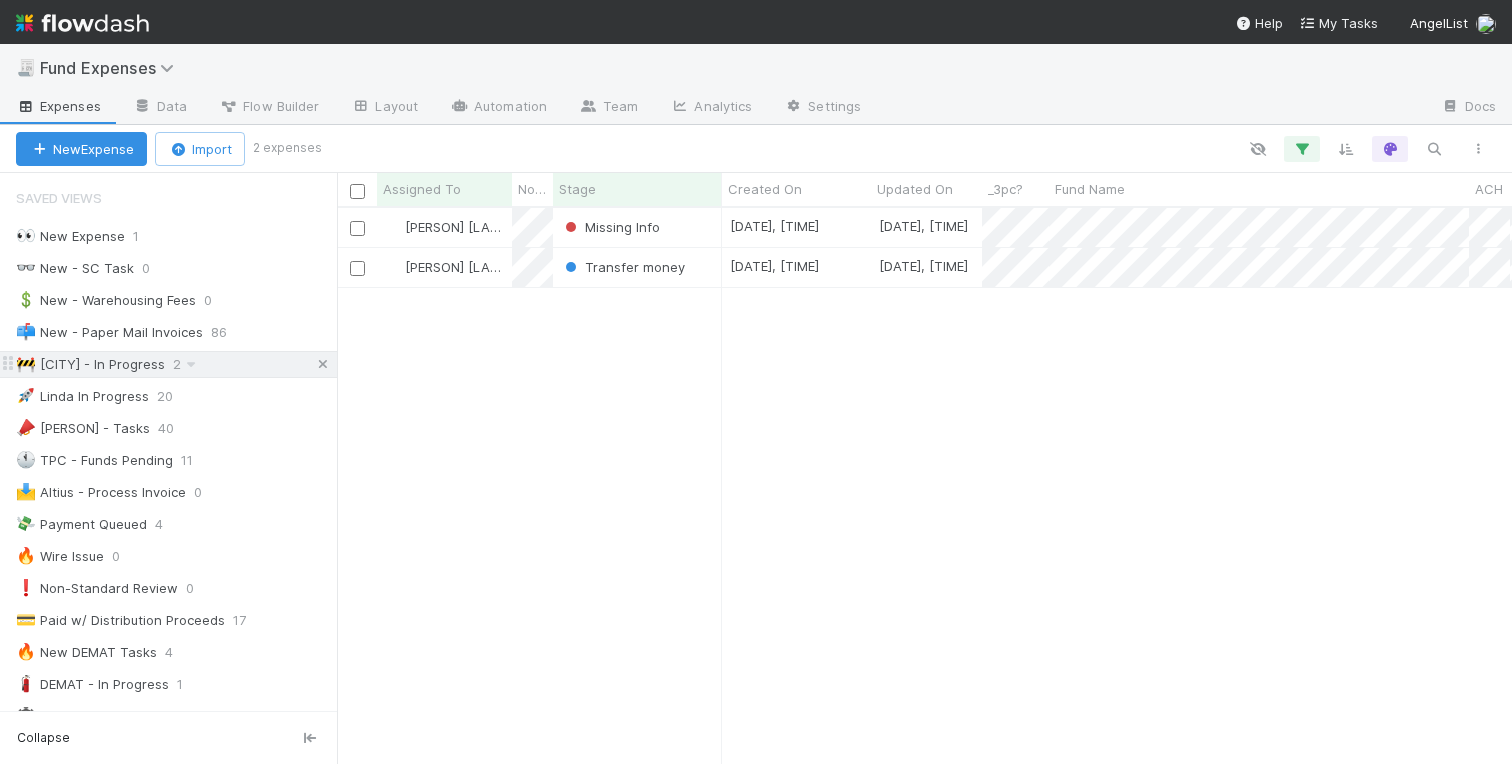 click at bounding box center (323, 364) 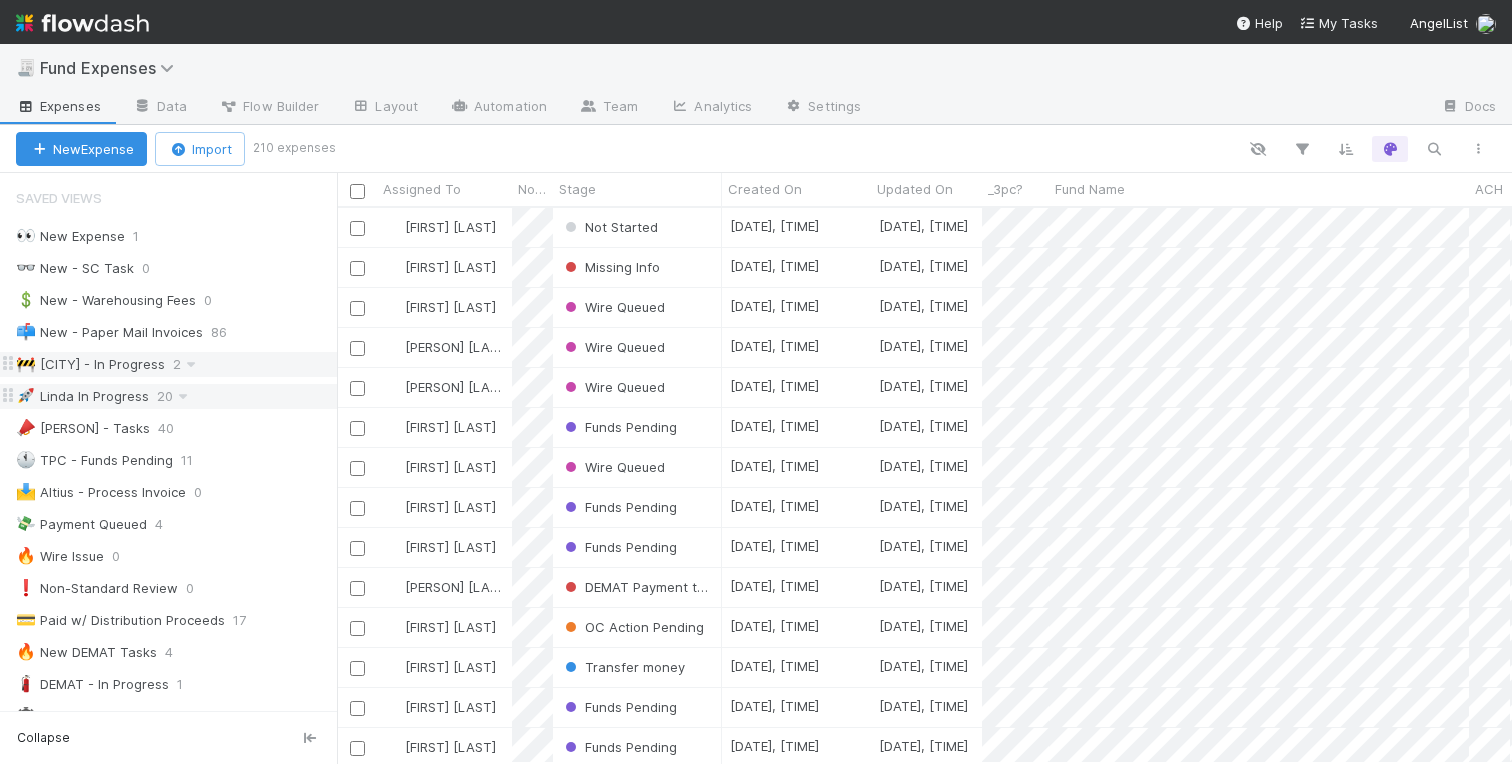click on "🚀 Linda In Progress" at bounding box center (82, 396) 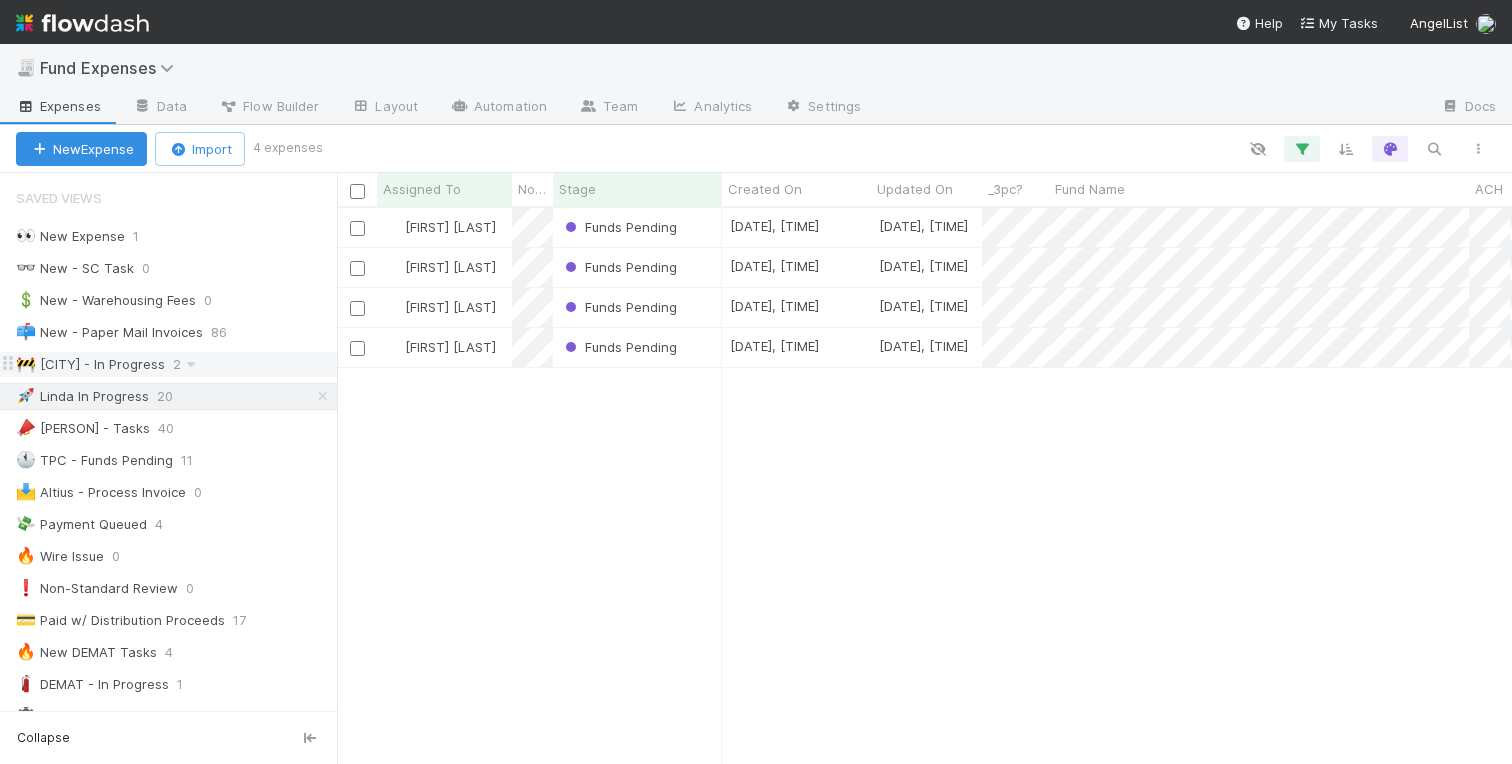 scroll, scrollTop: 0, scrollLeft: 1, axis: horizontal 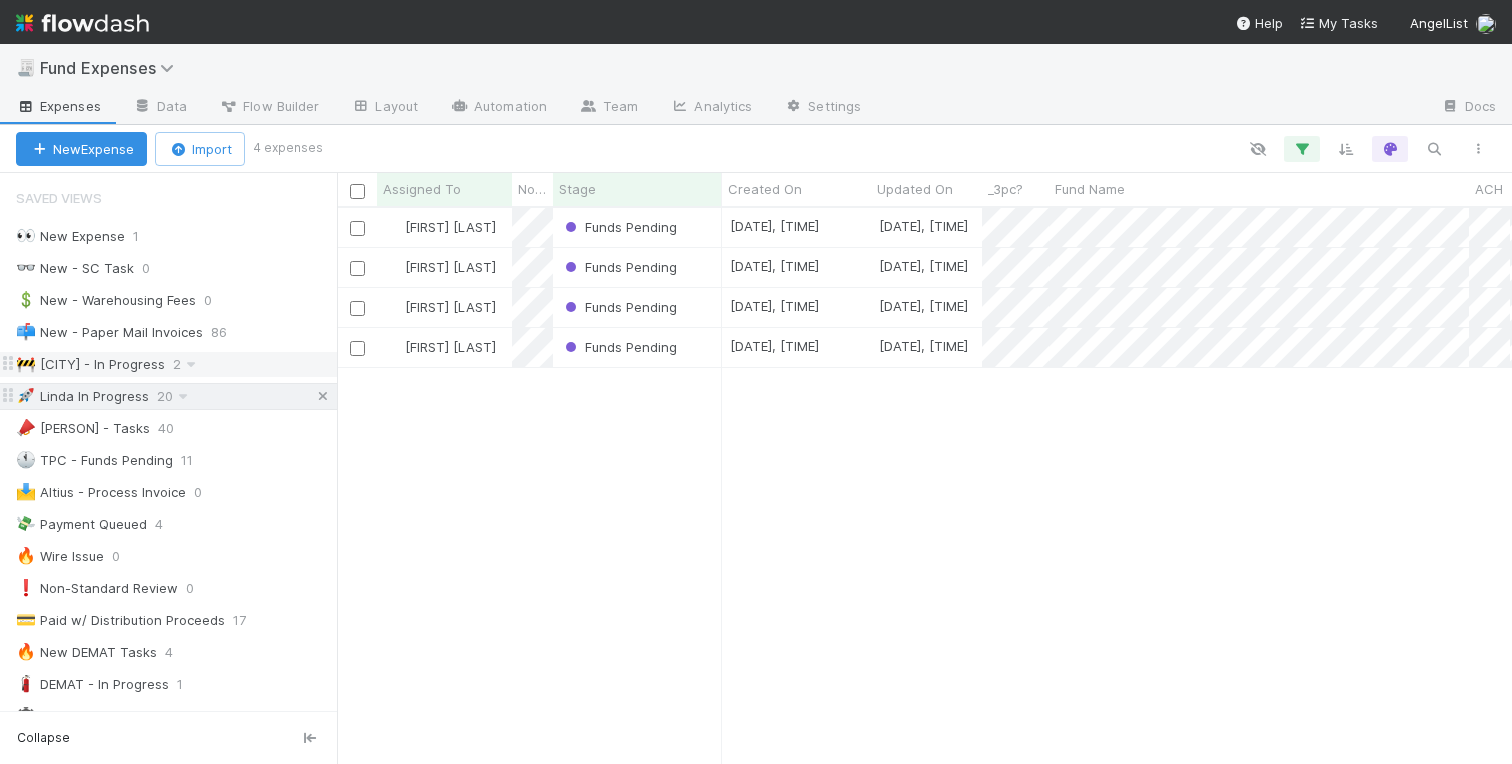 click at bounding box center (323, 396) 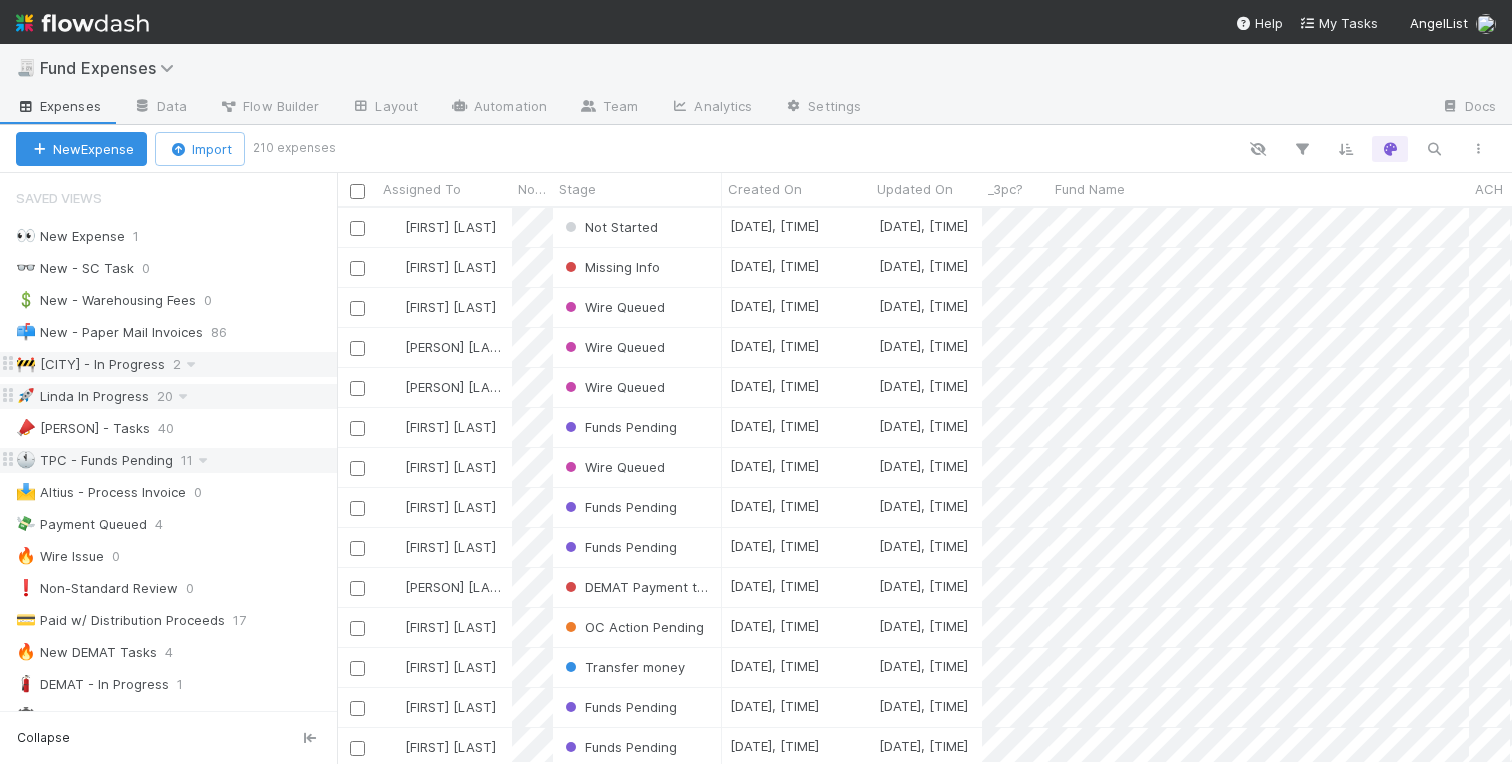 click on "🕚 TPC - Funds Pending" at bounding box center [94, 460] 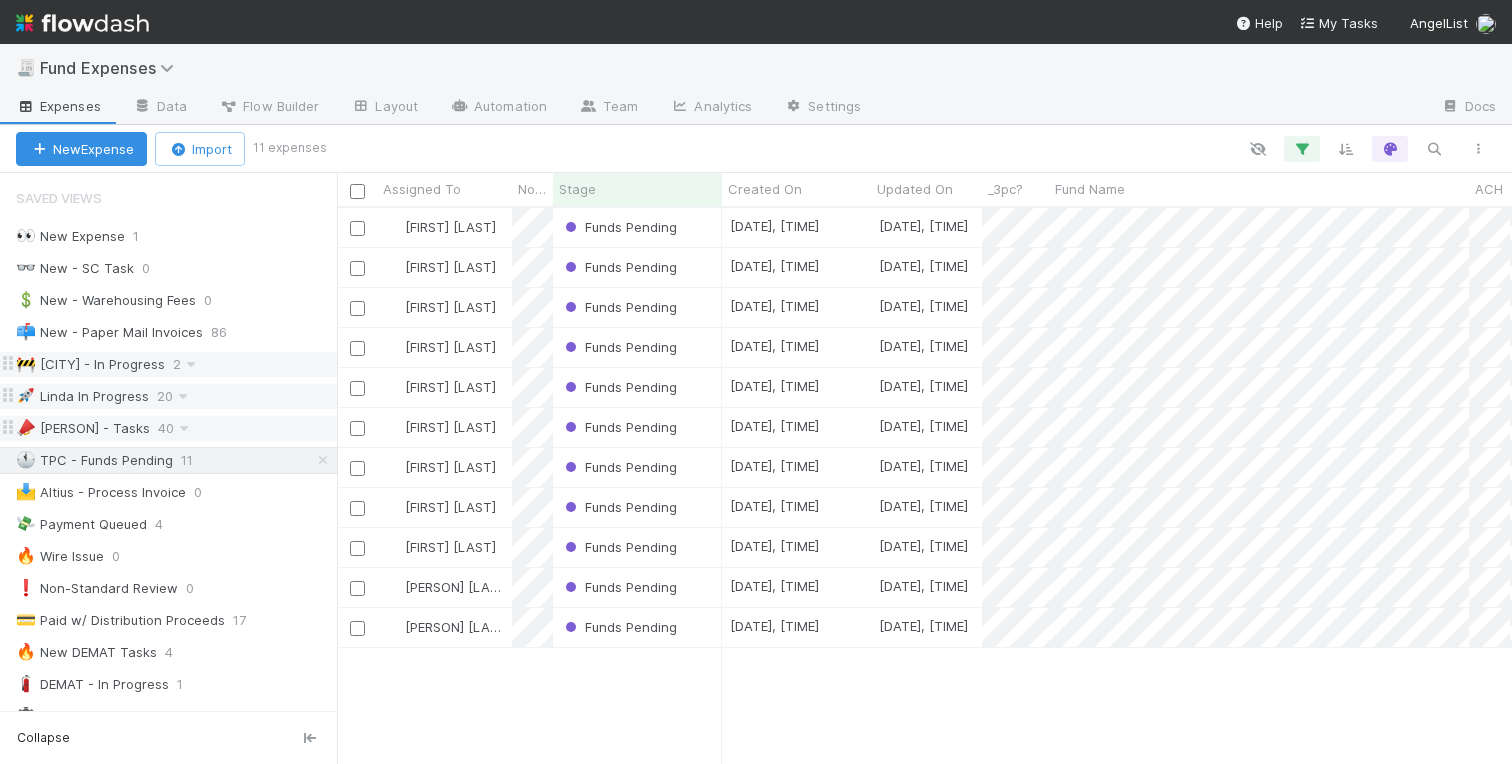 scroll, scrollTop: 0, scrollLeft: 1, axis: horizontal 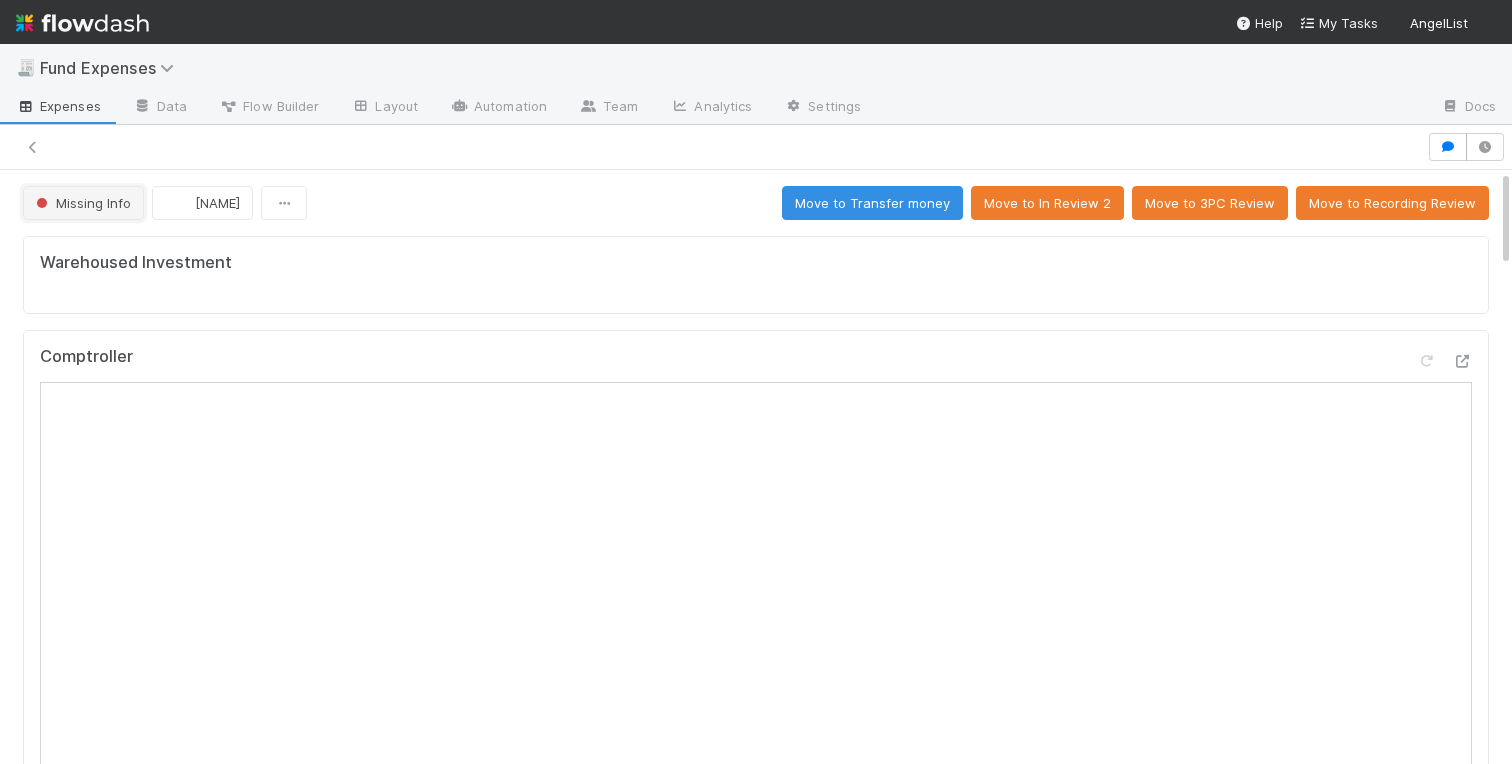 click on "Missing Info" at bounding box center (81, 203) 